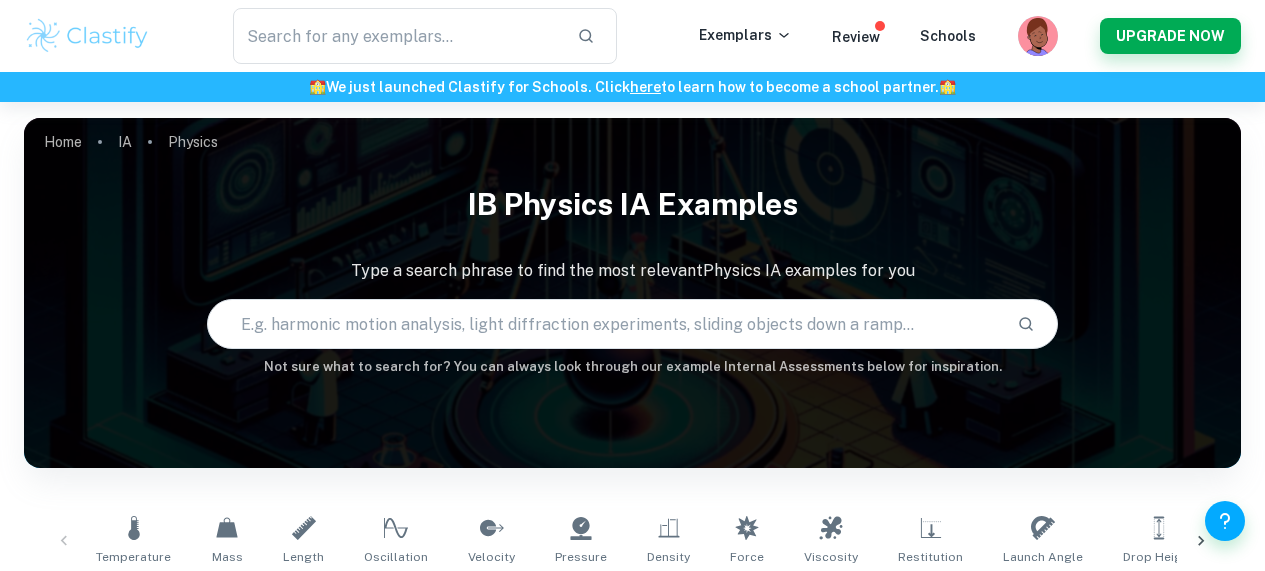 scroll, scrollTop: 0, scrollLeft: 0, axis: both 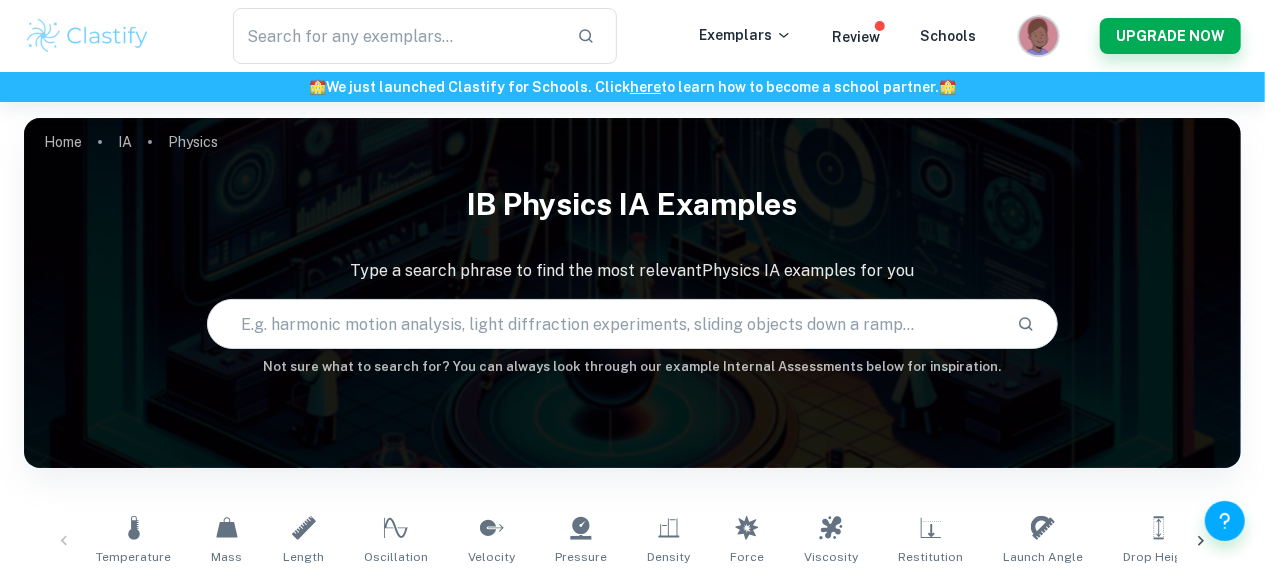 click at bounding box center (1040, 48) 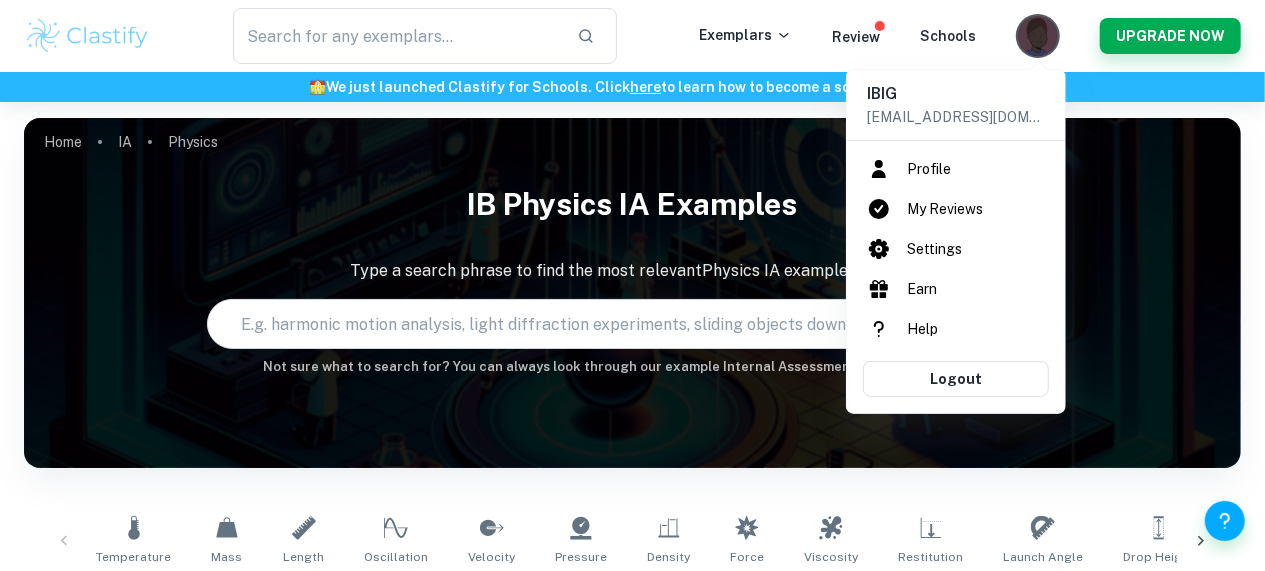 click on "Profile" at bounding box center (956, 169) 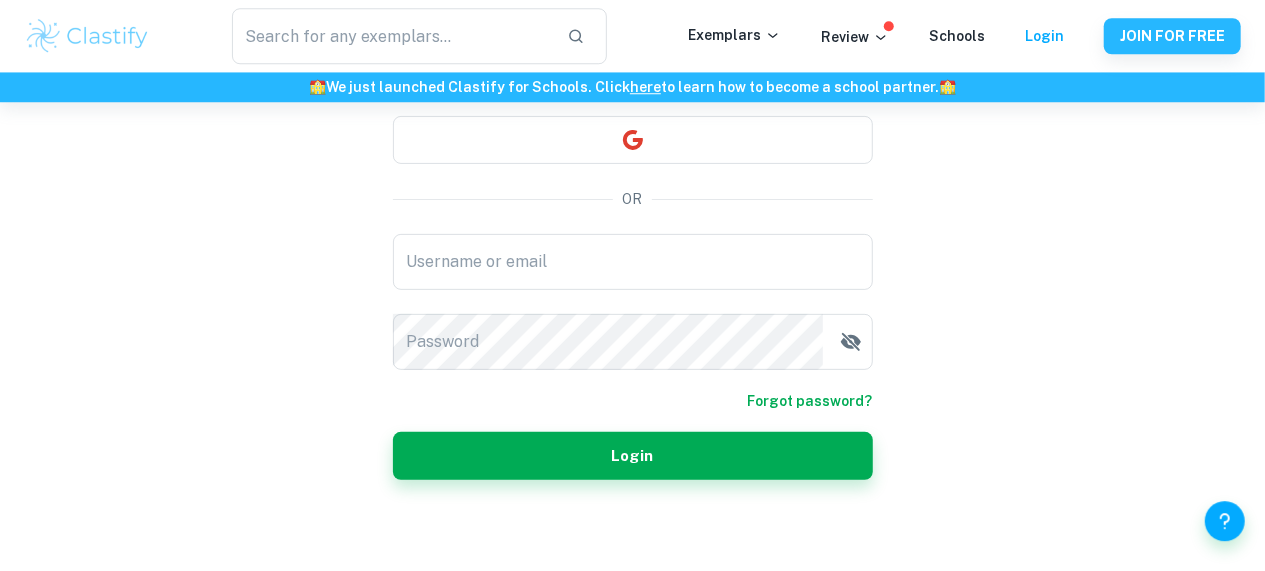 scroll, scrollTop: 194, scrollLeft: 0, axis: vertical 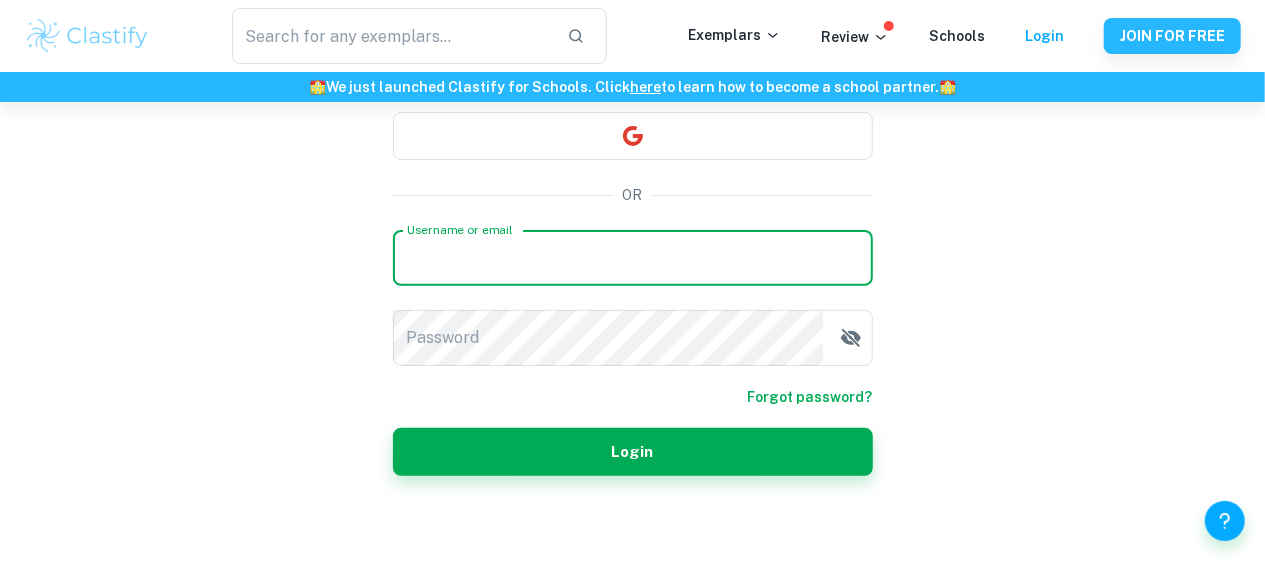 click on "Username or email" at bounding box center [633, 258] 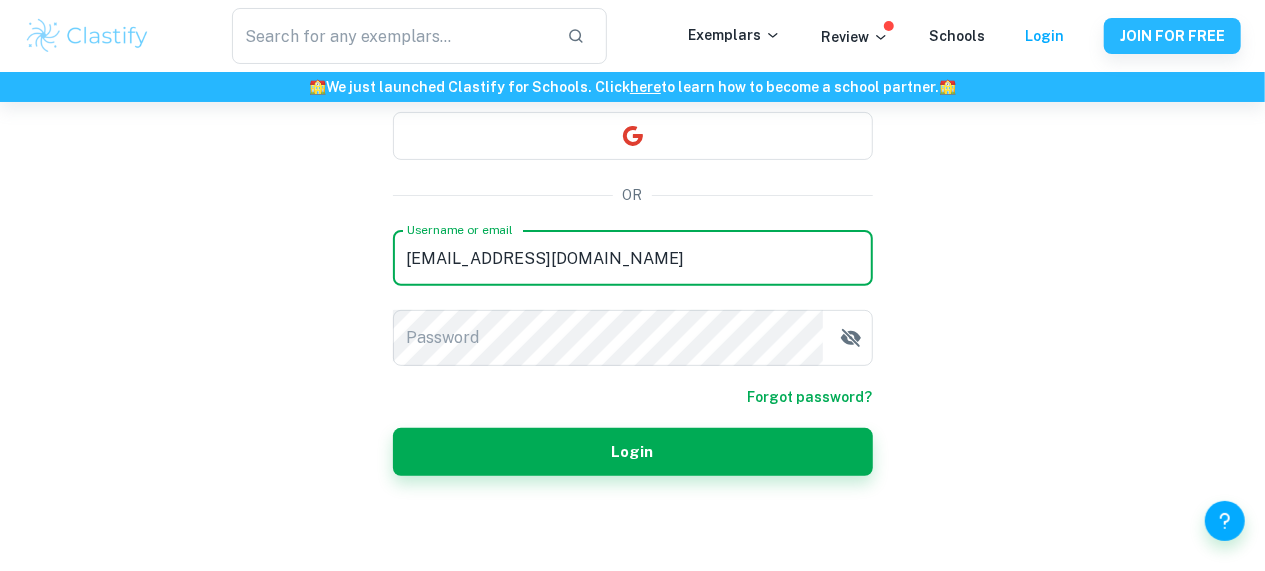 type on "[EMAIL_ADDRESS][DOMAIN_NAME]" 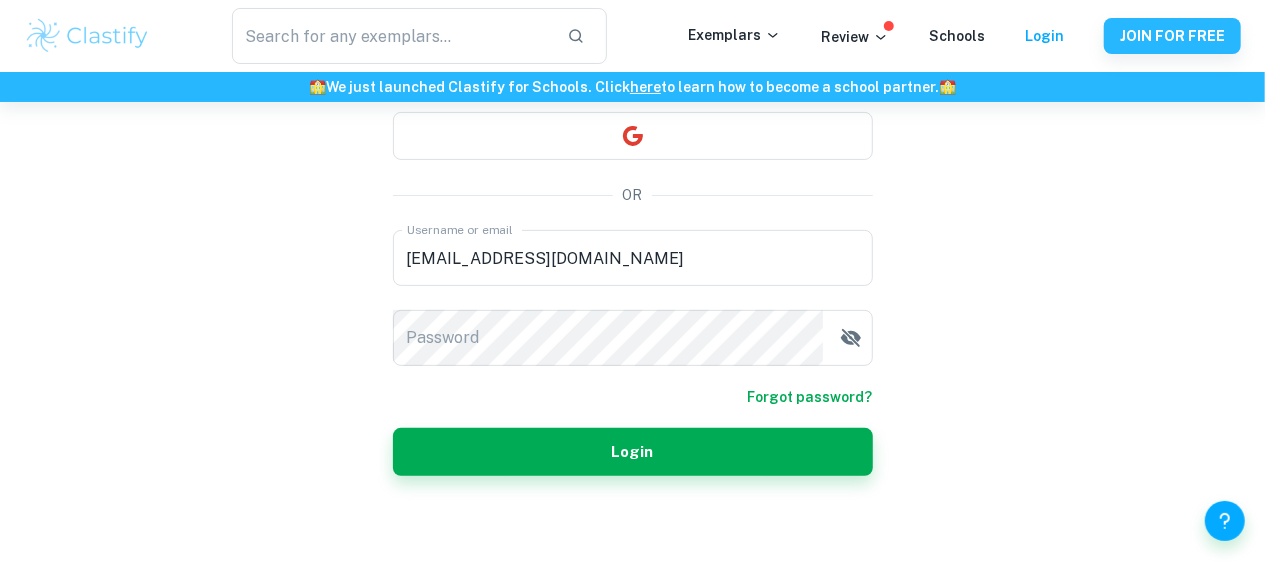 click on "Forgot password?" at bounding box center [810, 397] 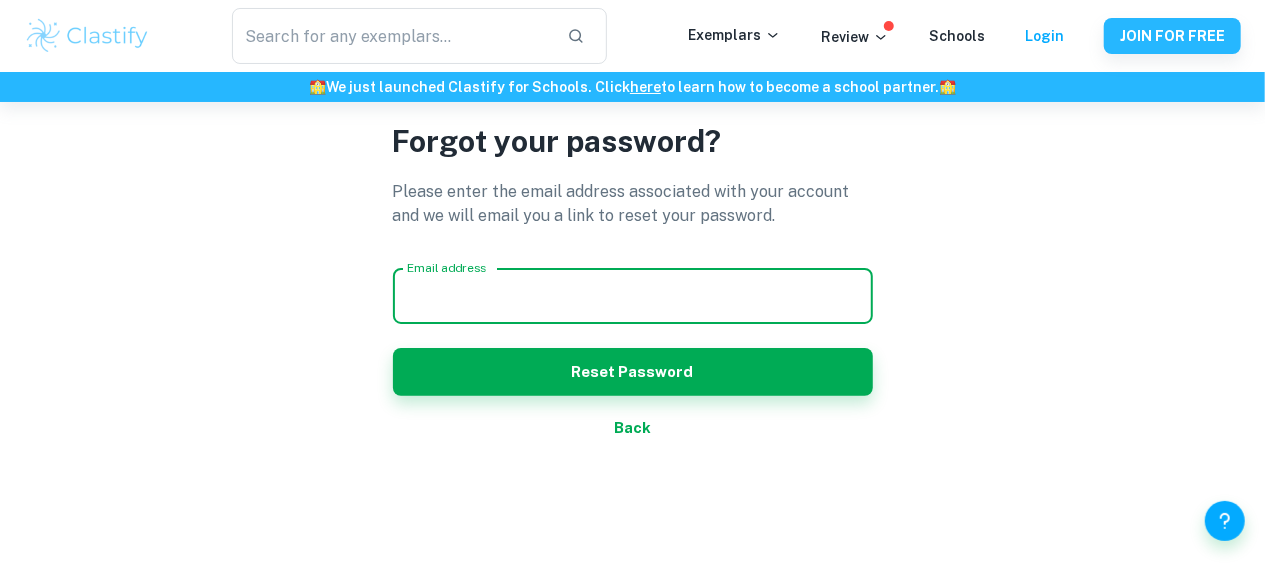 click on "Email address" at bounding box center (633, 296) 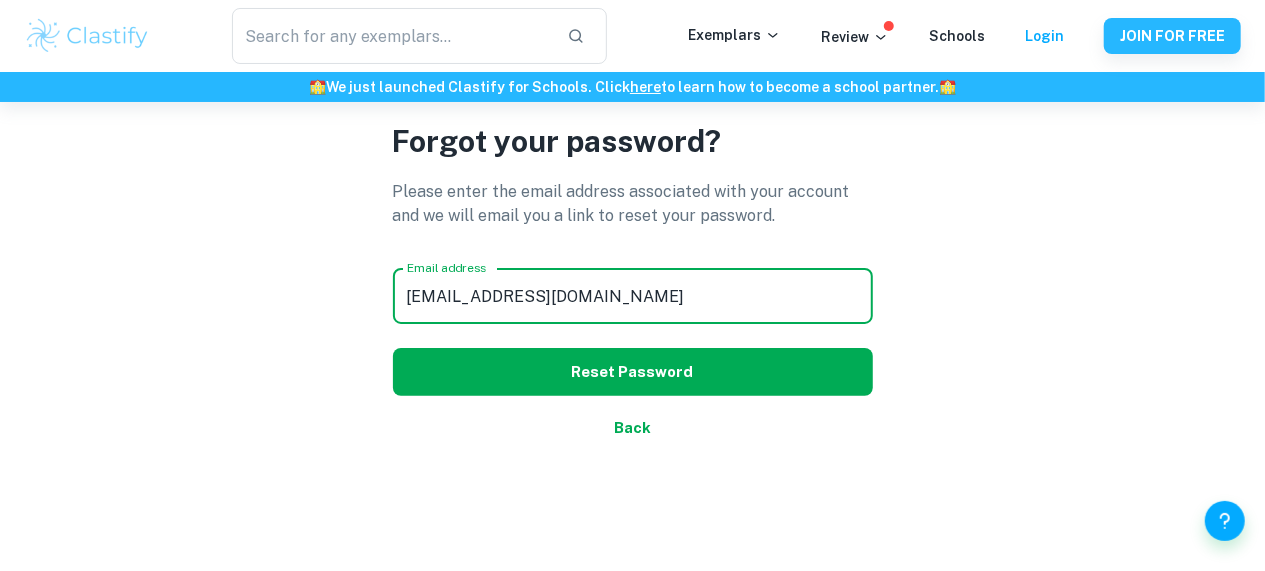 type on "[EMAIL_ADDRESS][DOMAIN_NAME]" 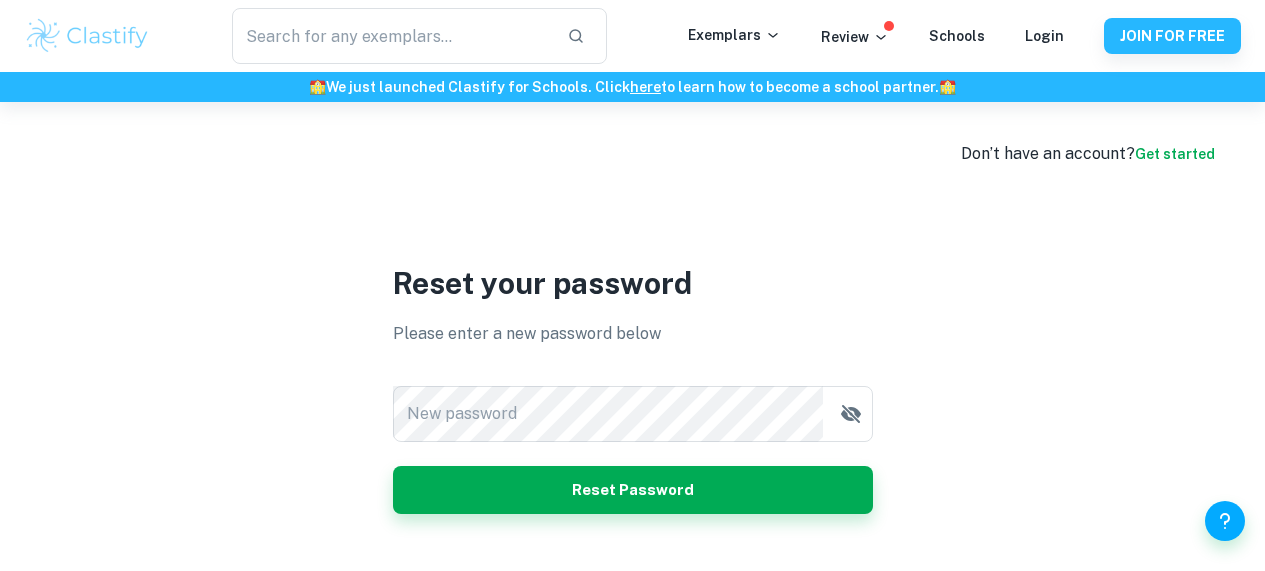 scroll, scrollTop: 0, scrollLeft: 0, axis: both 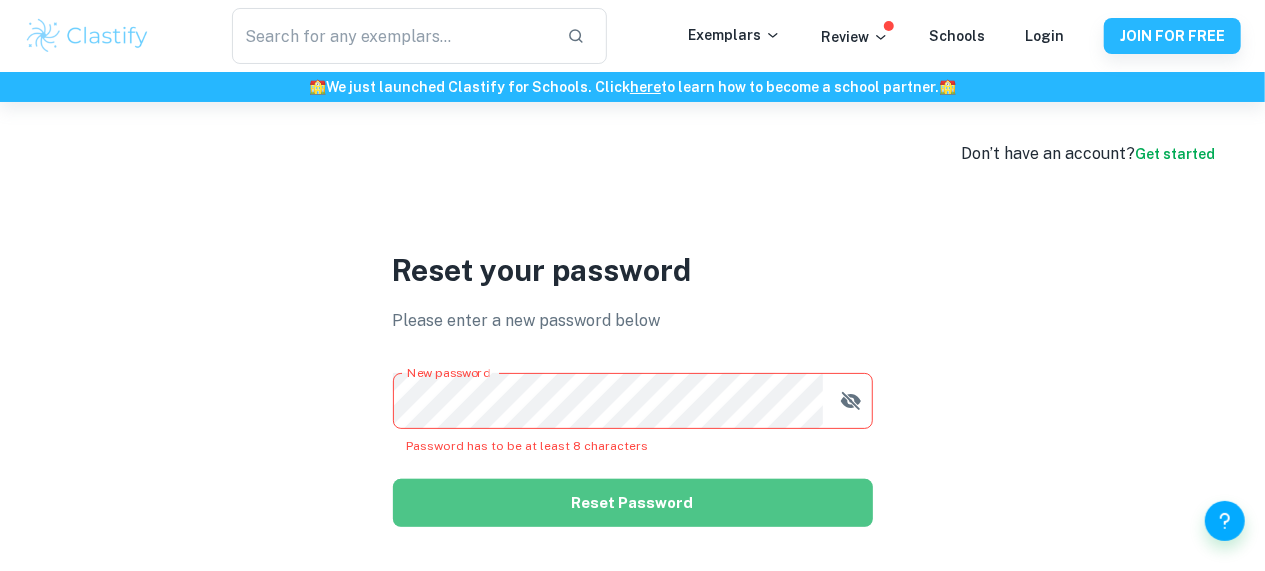 click on "Reset Password" at bounding box center (633, 503) 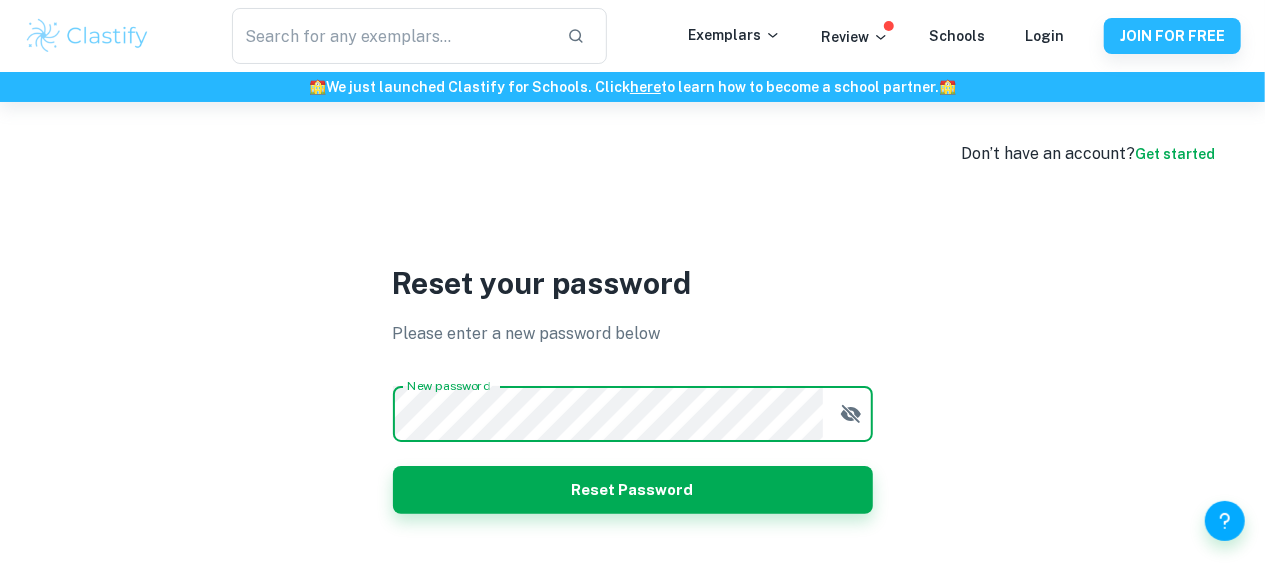 click 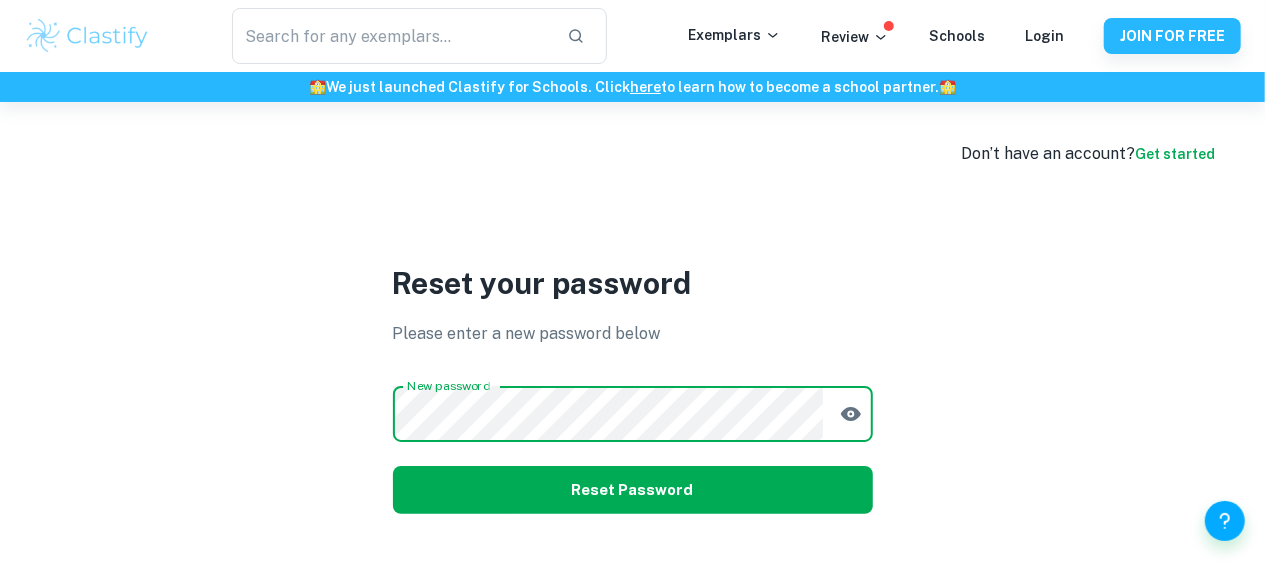 click on "Reset Password" at bounding box center [633, 490] 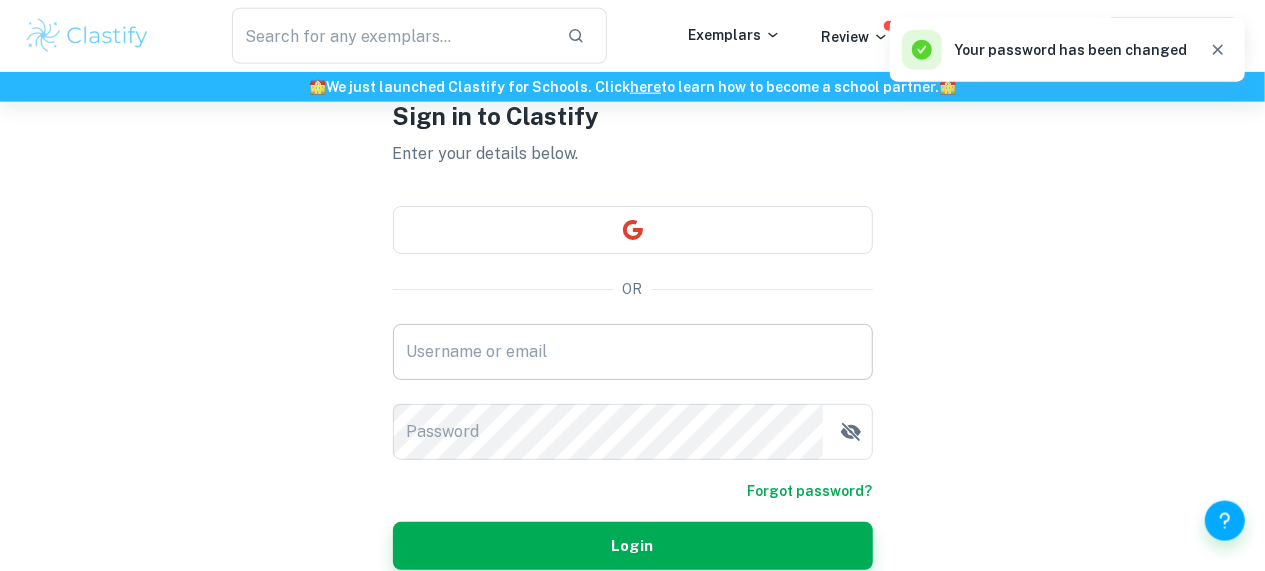 scroll, scrollTop: 107, scrollLeft: 0, axis: vertical 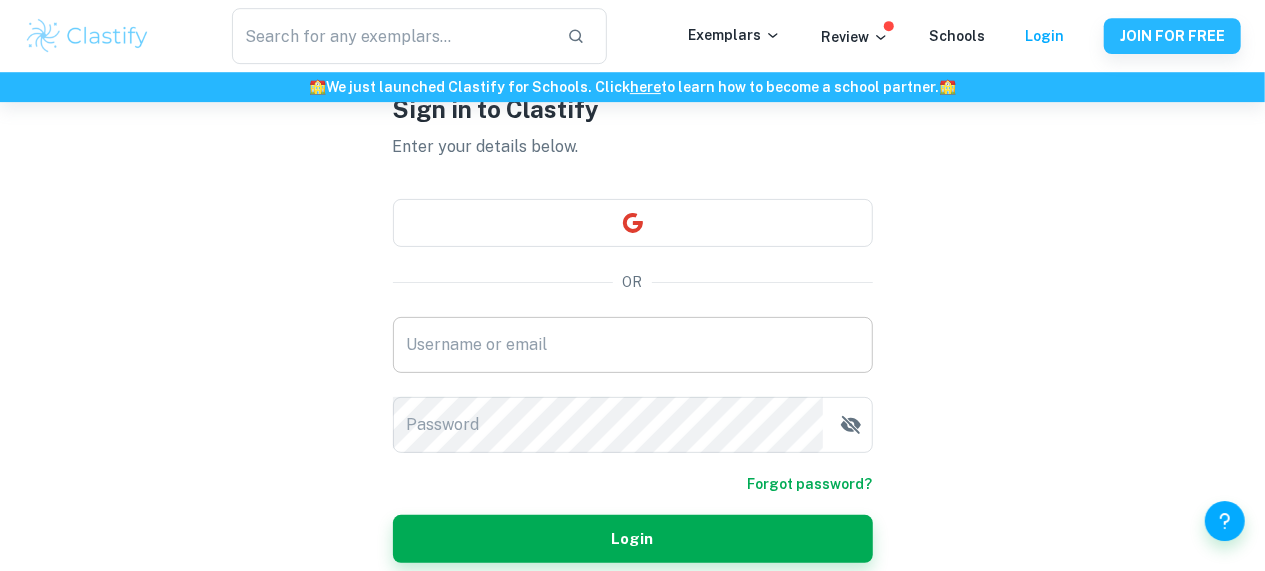 click on "Username or email" at bounding box center [633, 345] 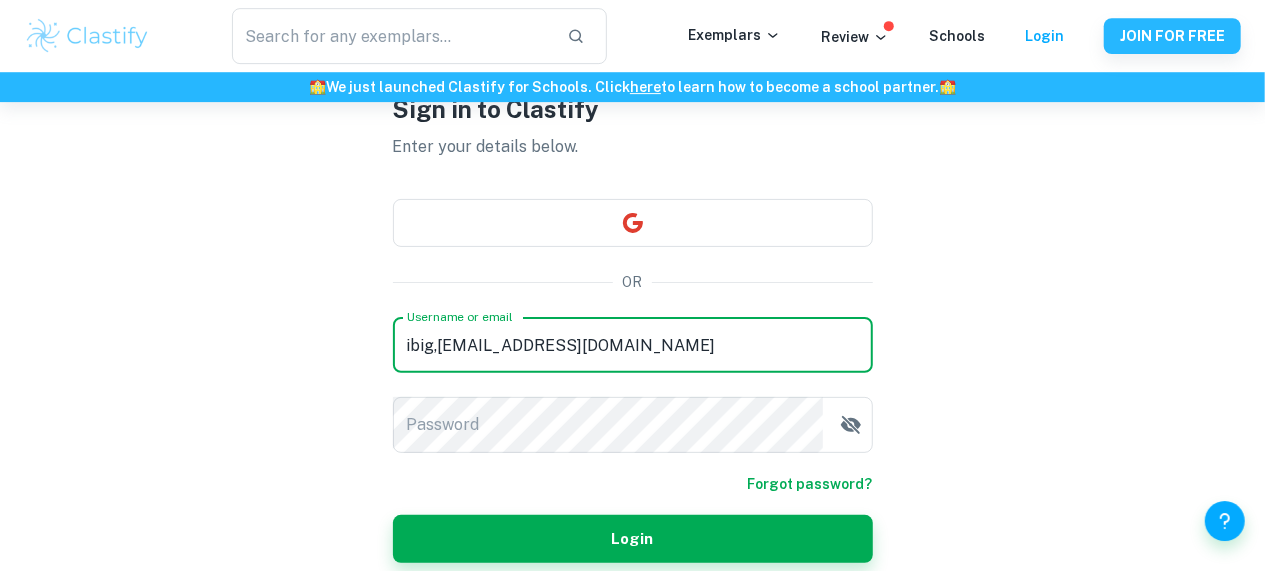 type on "ibig,[EMAIL_ADDRESS][DOMAIN_NAME]" 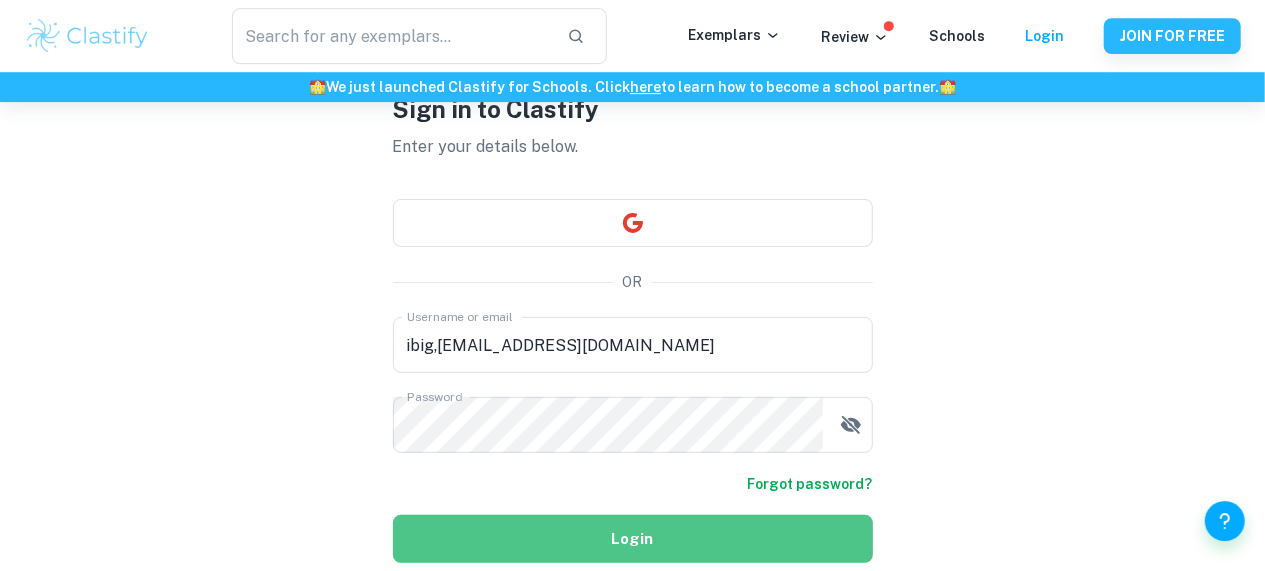 click on "Login" at bounding box center (633, 539) 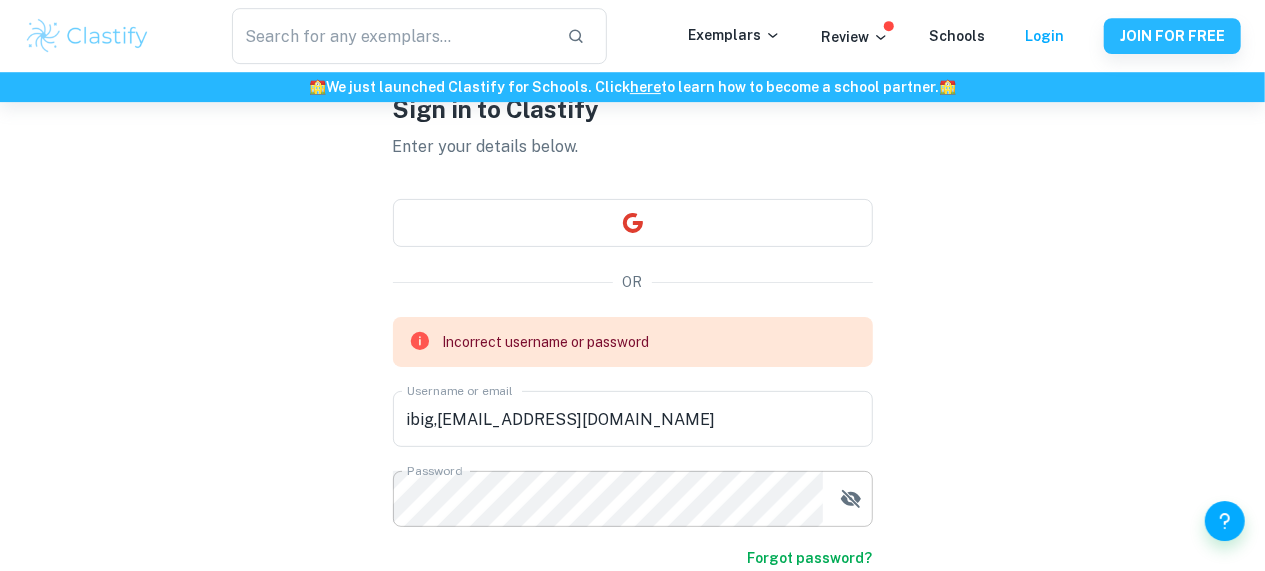 click 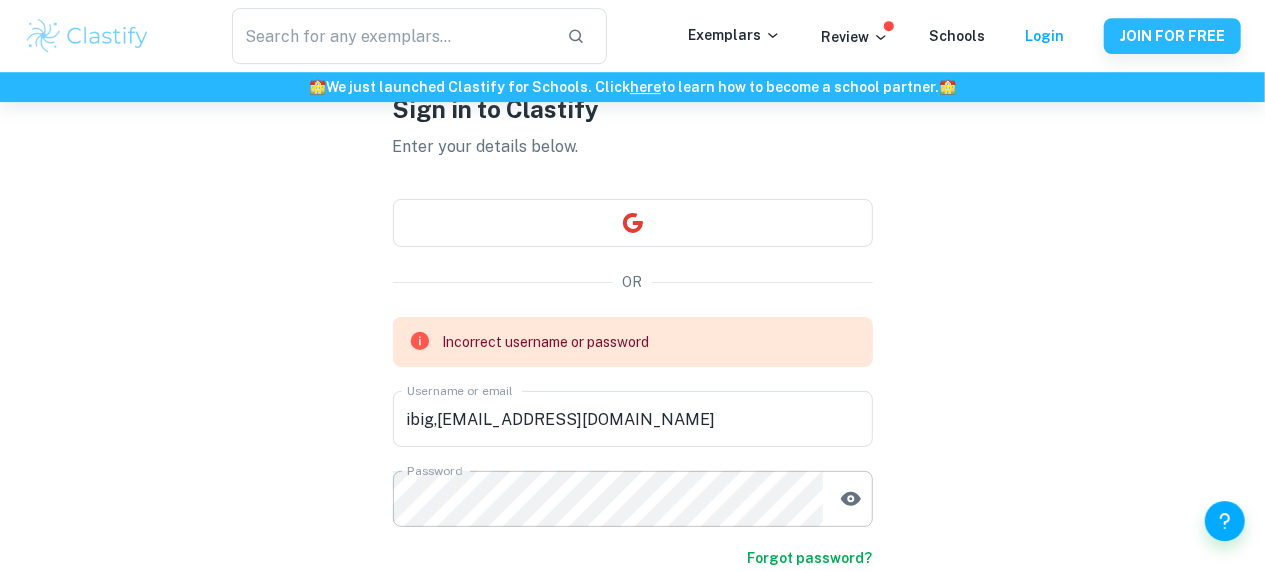 type 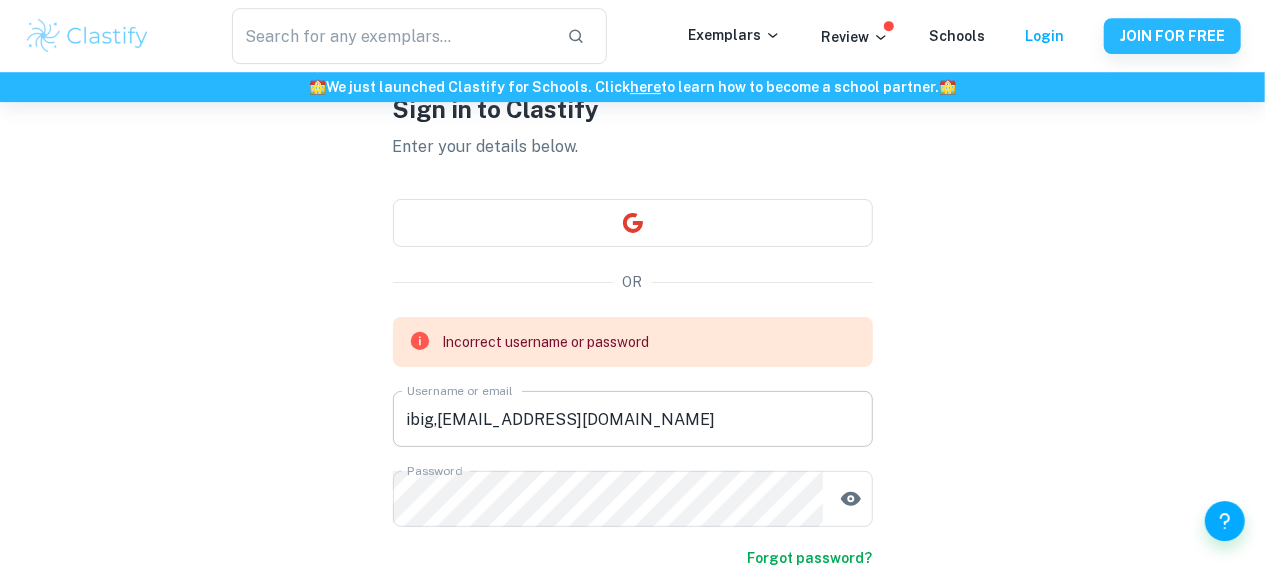 click on "ibig,[EMAIL_ADDRESS][DOMAIN_NAME]" at bounding box center (633, 419) 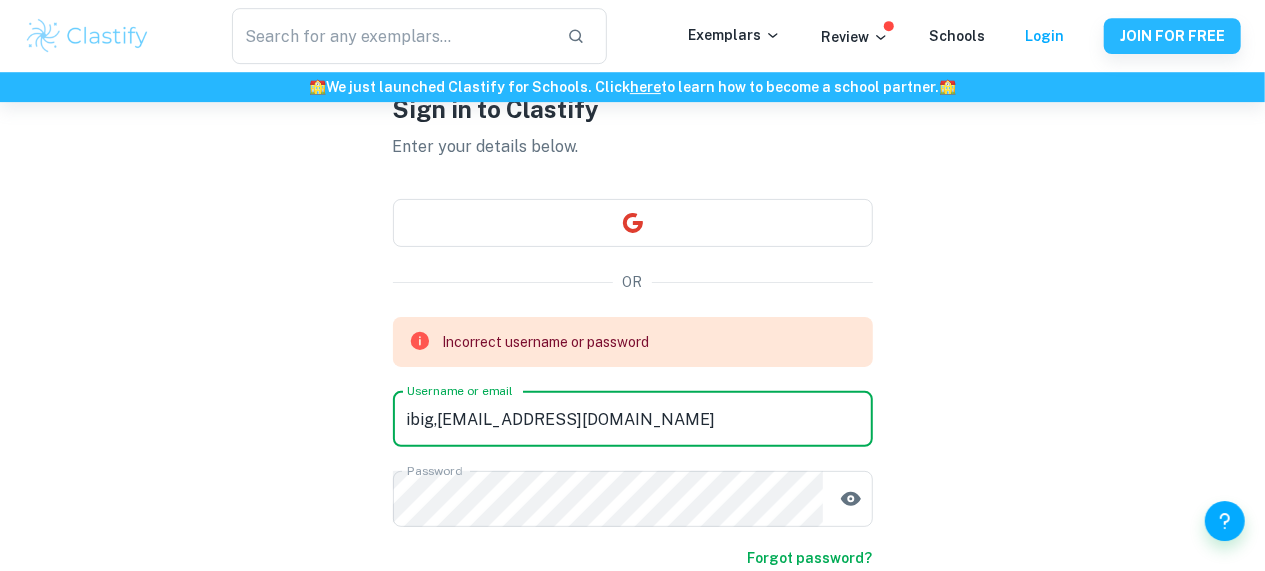 click on "ibig,[EMAIL_ADDRESS][DOMAIN_NAME]" at bounding box center (633, 419) 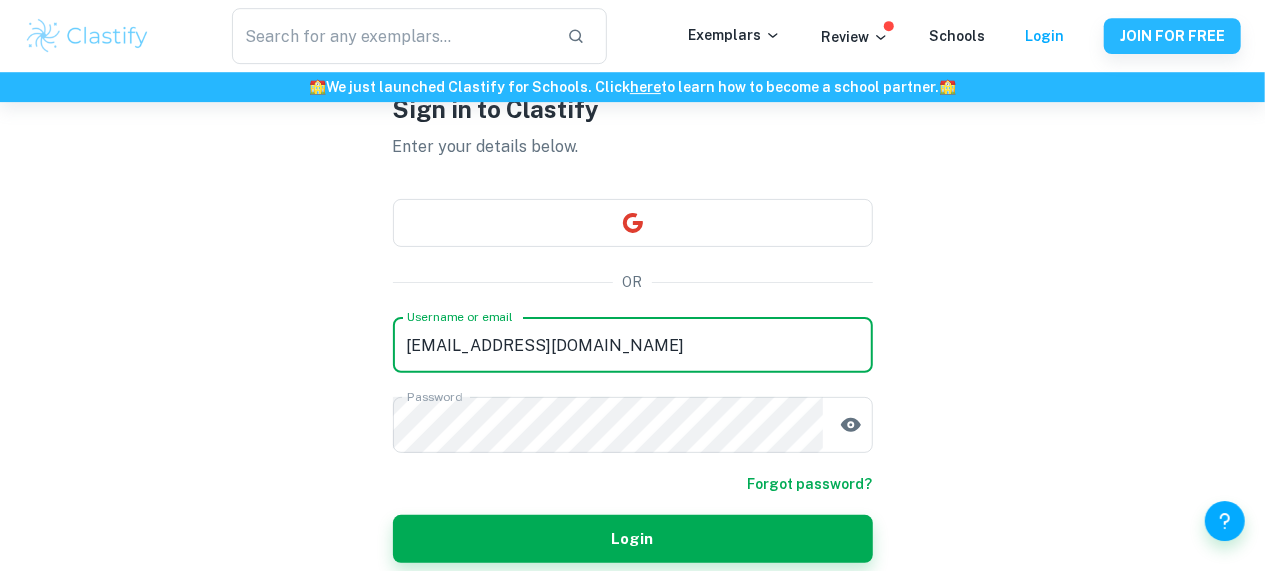 type on "[EMAIL_ADDRESS][DOMAIN_NAME]" 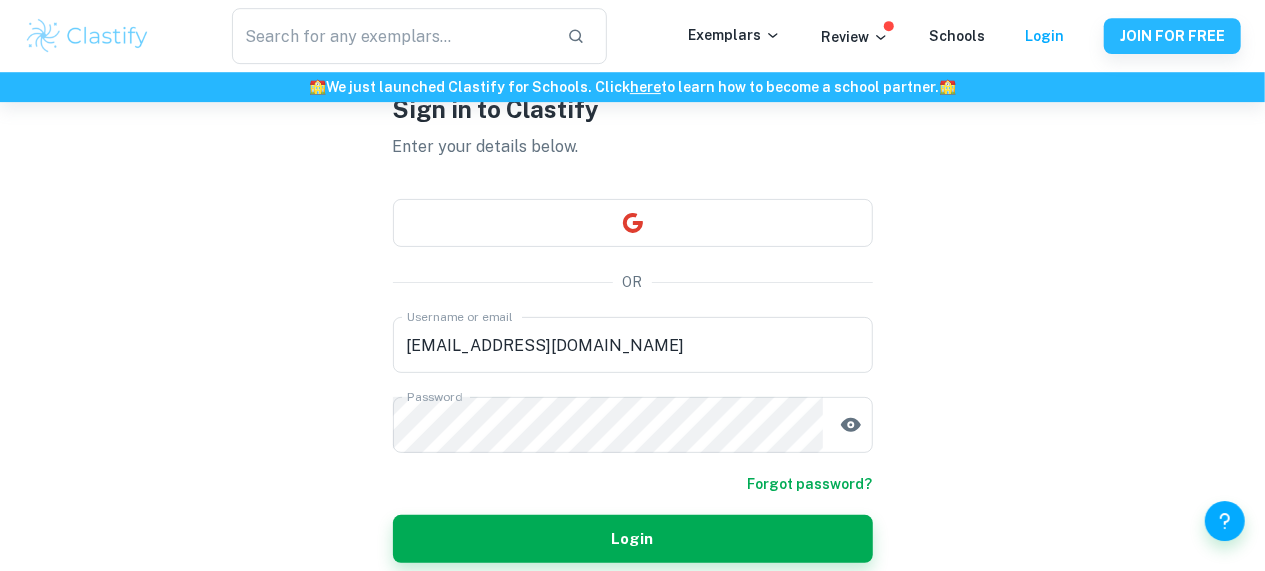 click on "Don’t have an account?   Get started Sign in to Clastify Enter your details below. OR Username or email [EMAIL_ADDRESS][DOMAIN_NAME] Username or email Password Password Forgot password? Login" at bounding box center [632, 327] 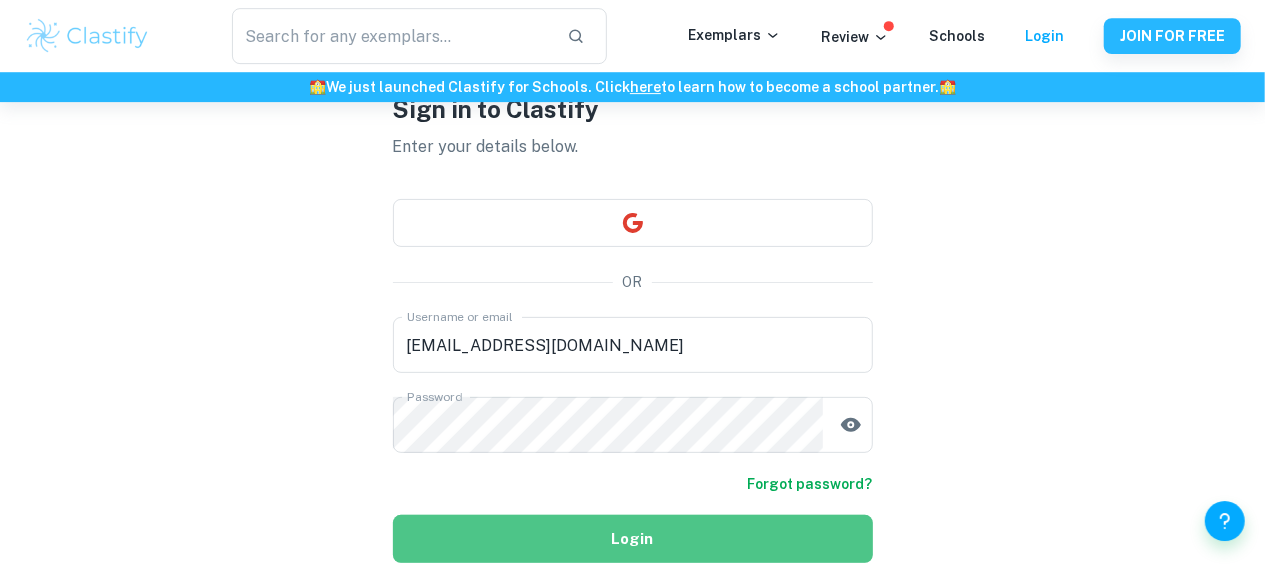 click on "Login" at bounding box center (633, 539) 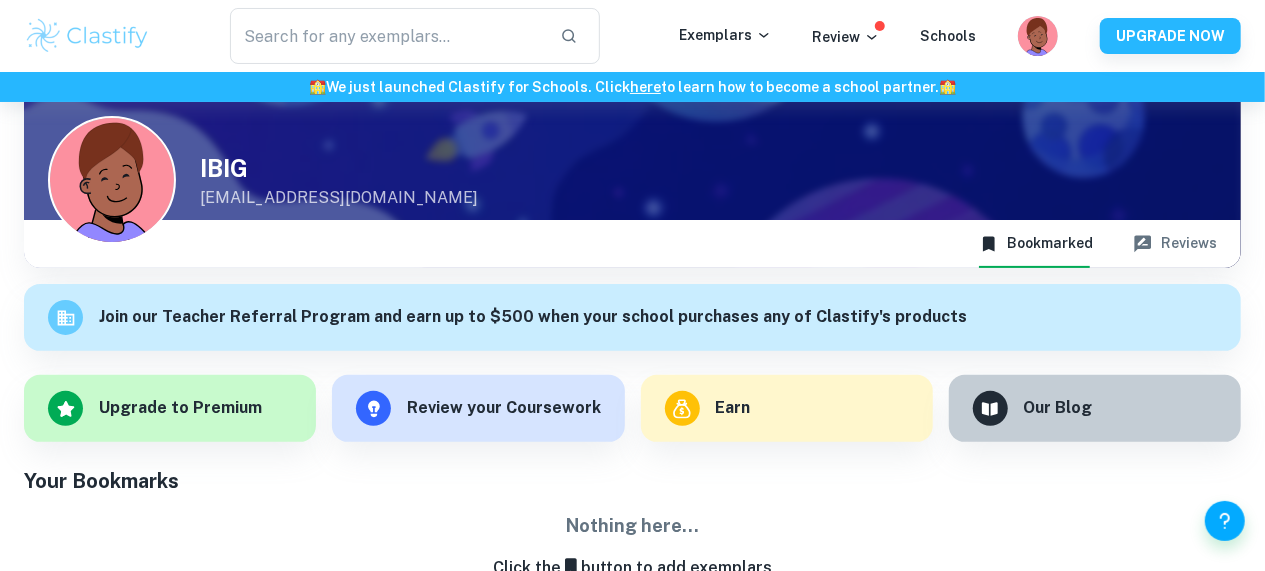scroll, scrollTop: 130, scrollLeft: 0, axis: vertical 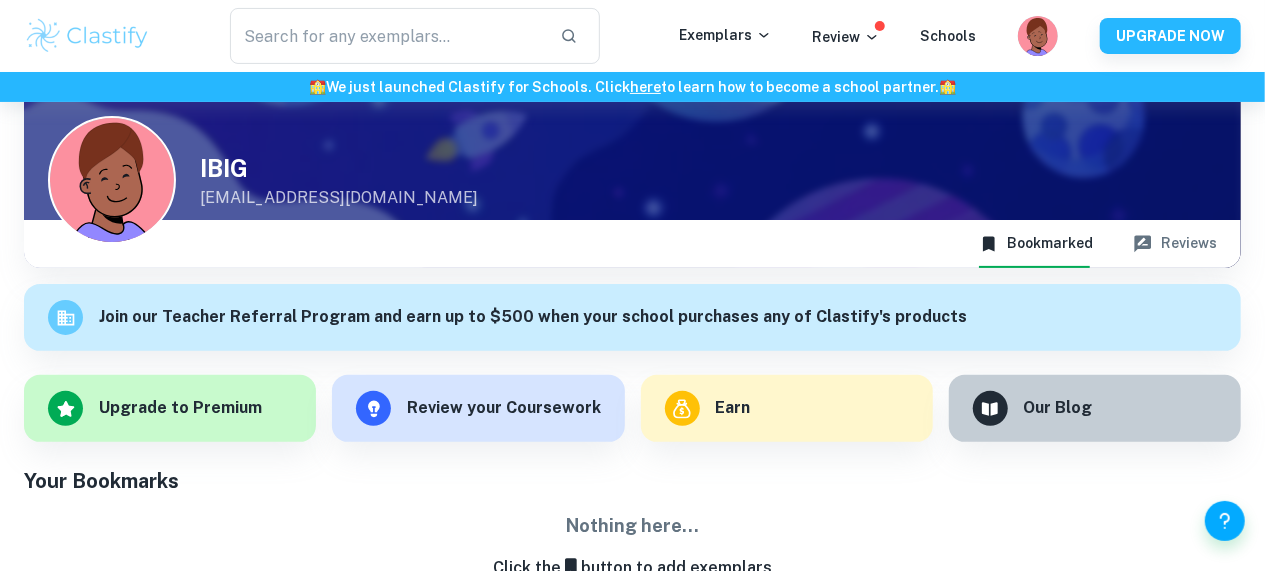 click on "Nothing here..." at bounding box center (632, 526) 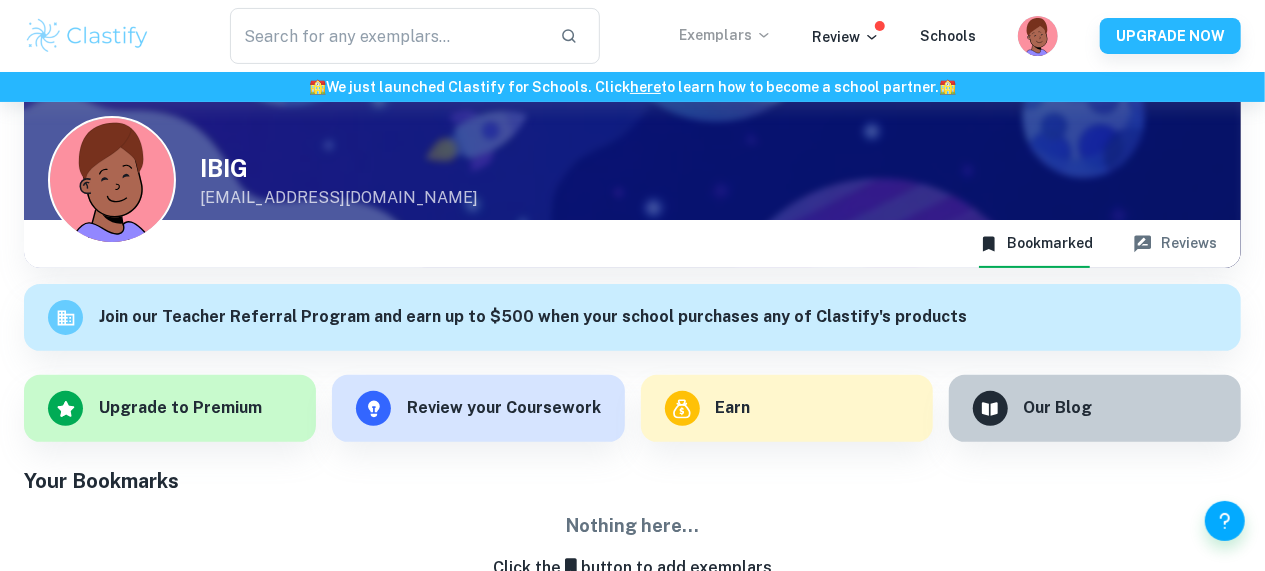 click on "Exemplars" at bounding box center [725, 35] 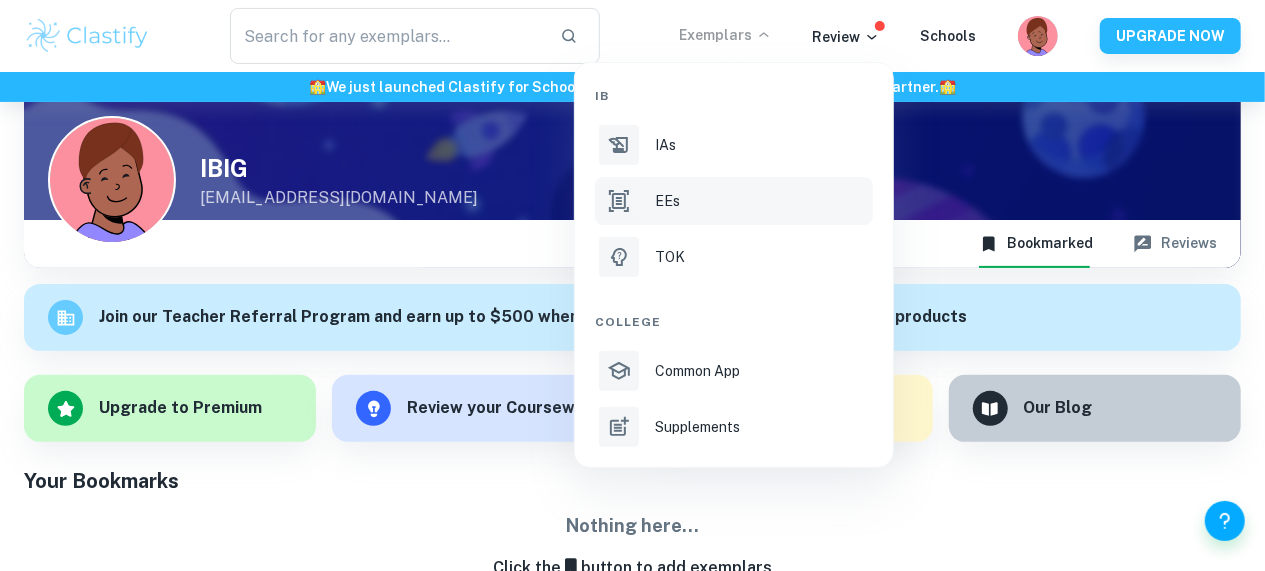 click on "EEs" at bounding box center (667, 201) 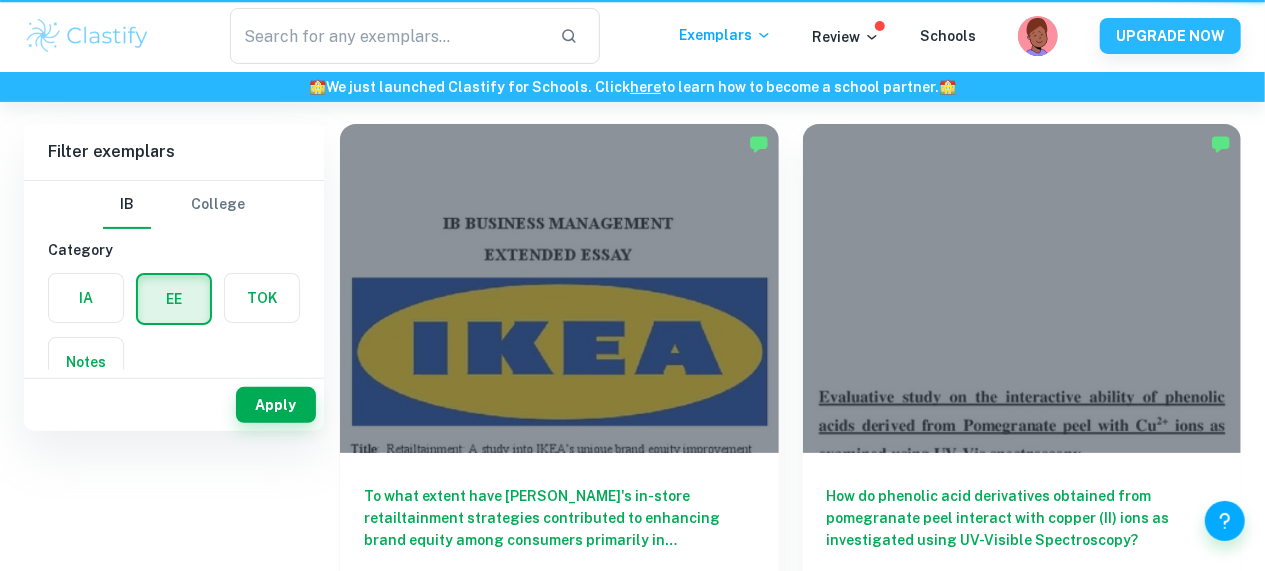 scroll, scrollTop: 0, scrollLeft: 0, axis: both 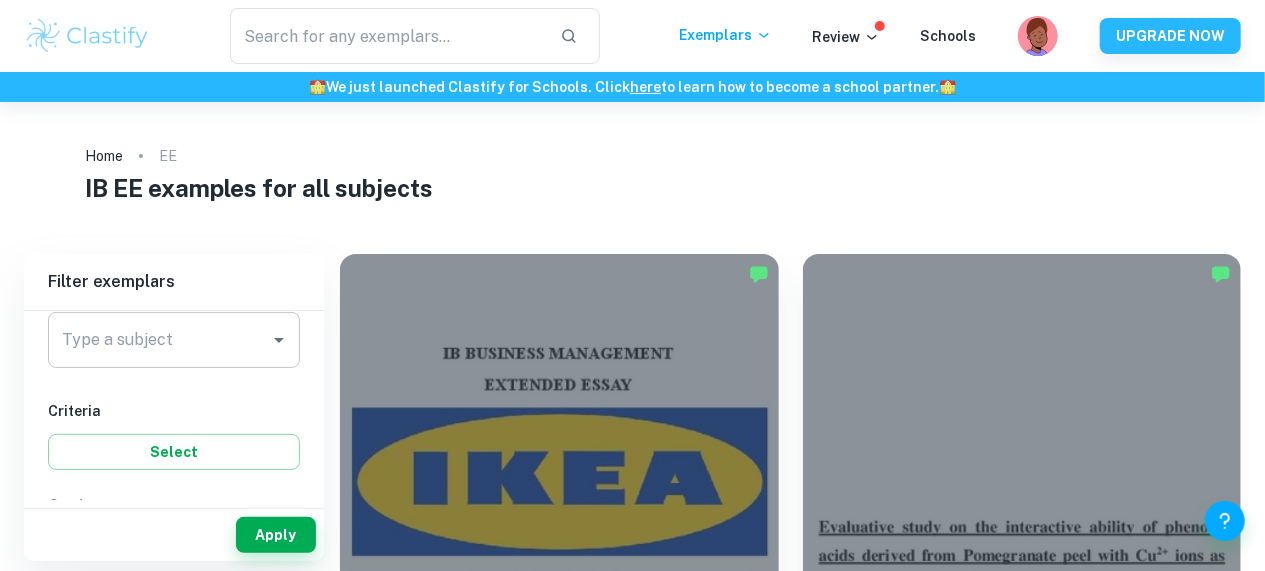click on "Type a subject" at bounding box center (159, 340) 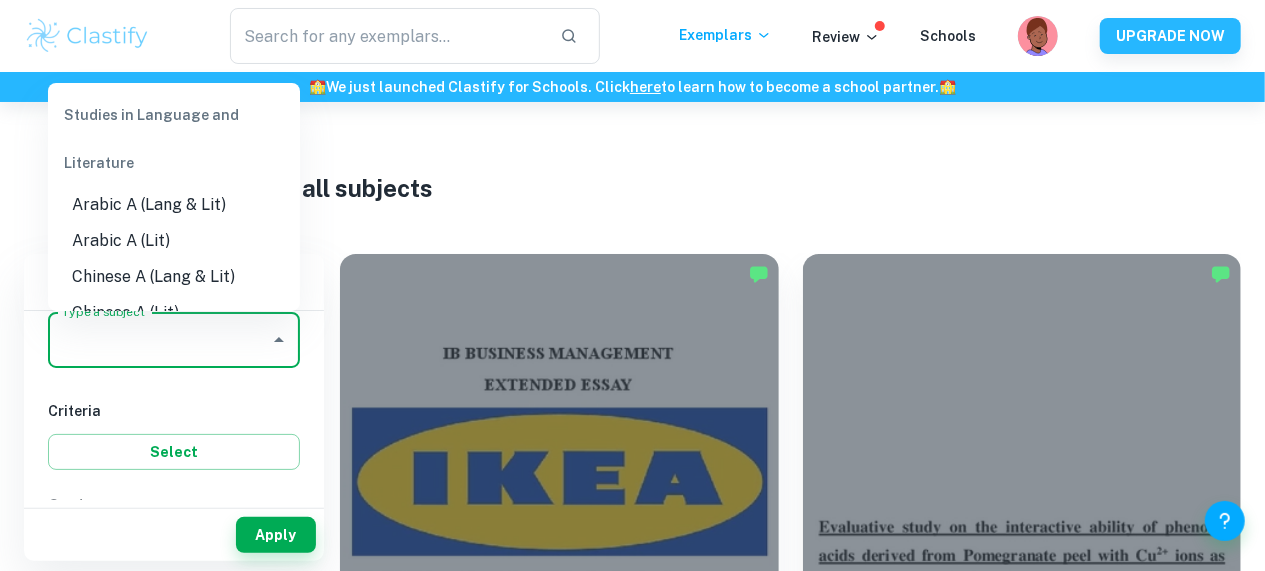 click on "Chinese A (Lang & Lit)" at bounding box center [174, 277] 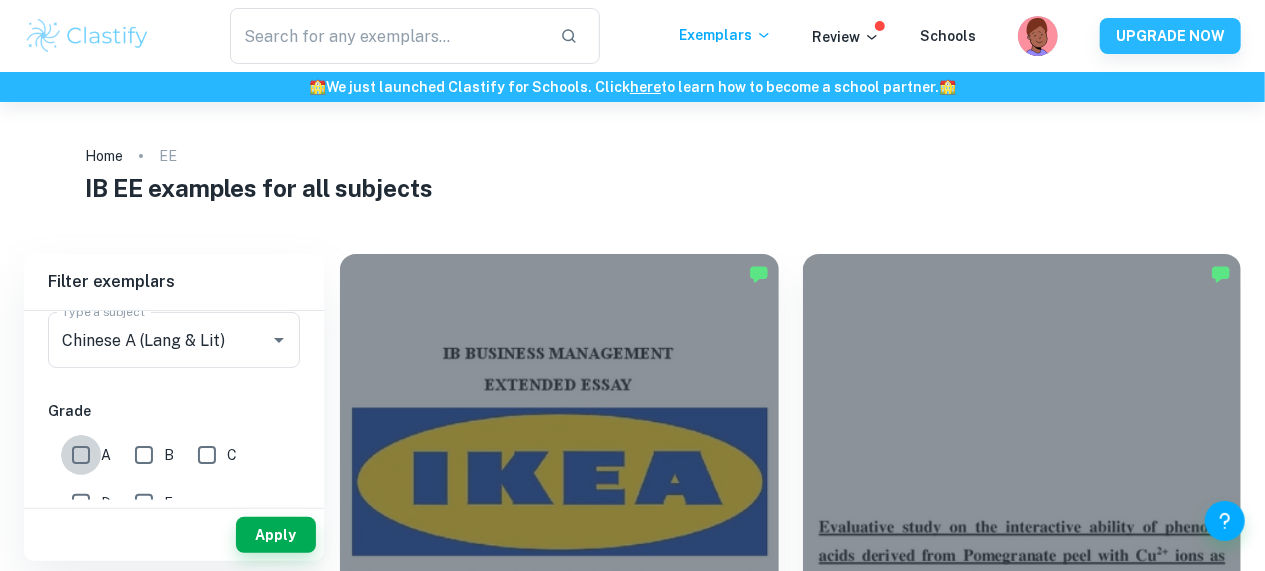 click on "A" at bounding box center (81, 455) 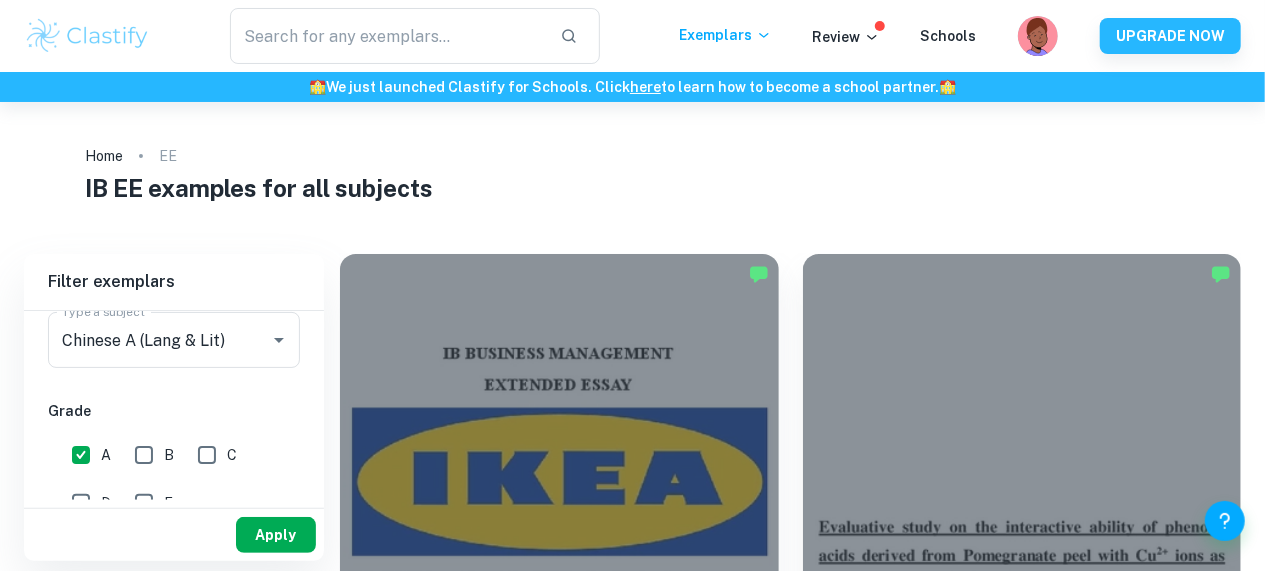 click on "Apply" at bounding box center [276, 535] 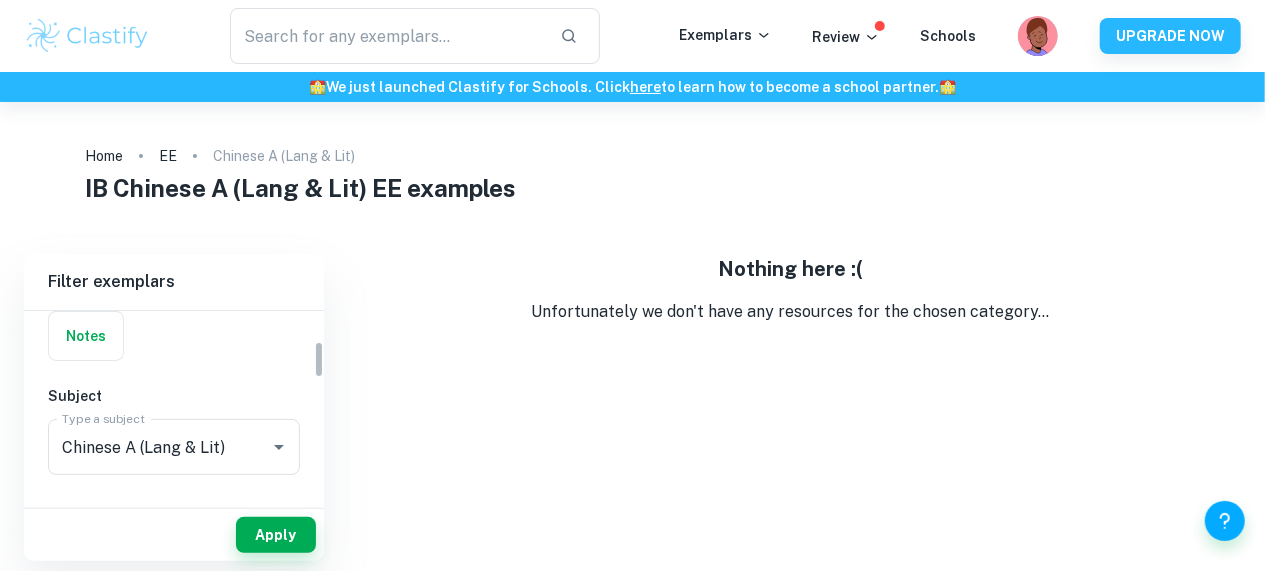 scroll, scrollTop: 157, scrollLeft: 0, axis: vertical 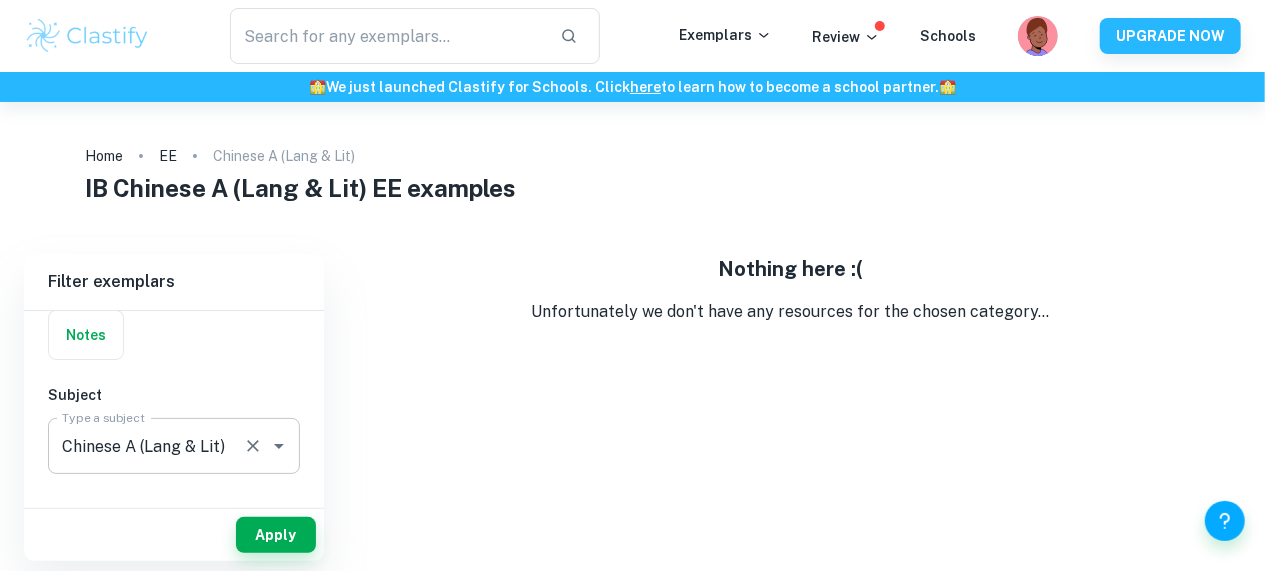 click on "Chinese A (Lang & Lit)" at bounding box center (146, 446) 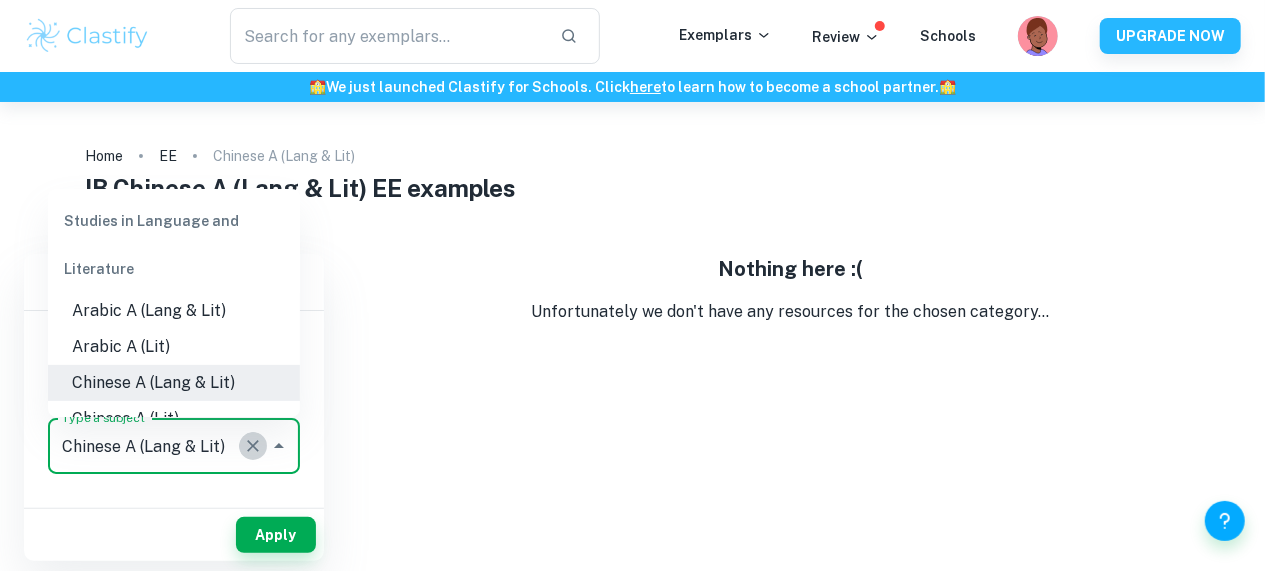 click 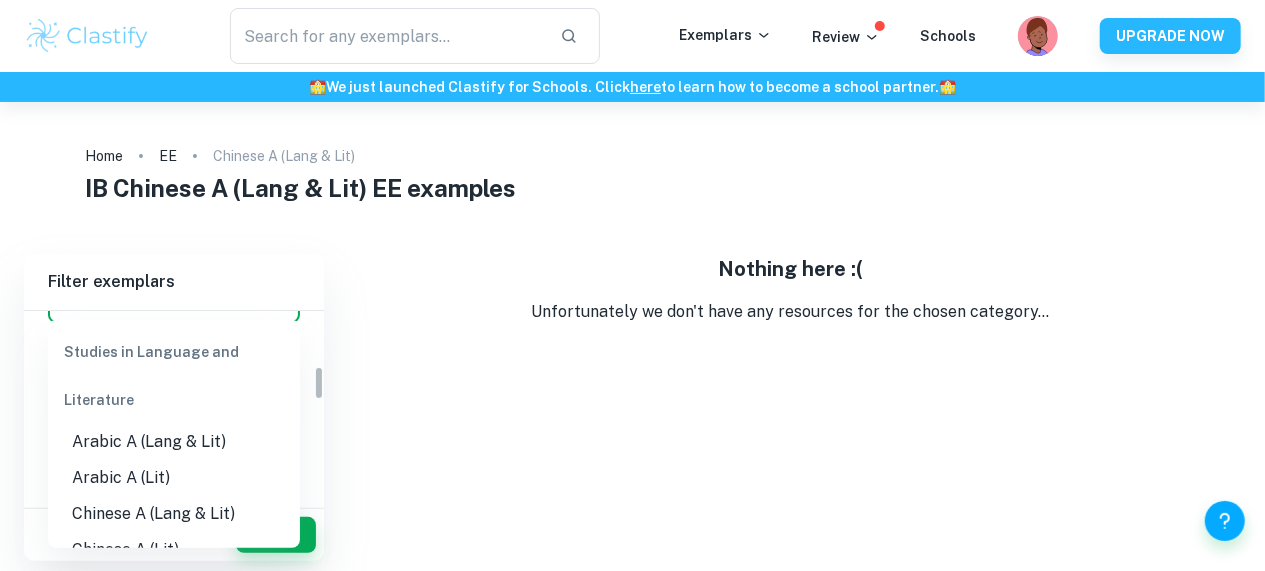 scroll, scrollTop: 310, scrollLeft: 0, axis: vertical 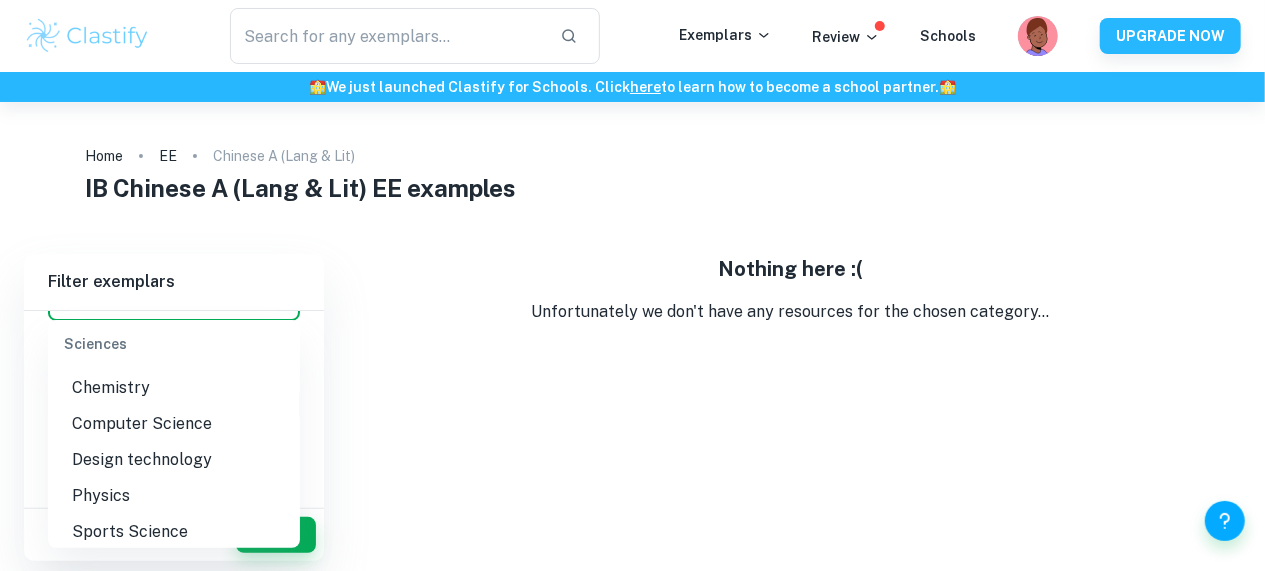 click on "Chemistry" at bounding box center (174, 388) 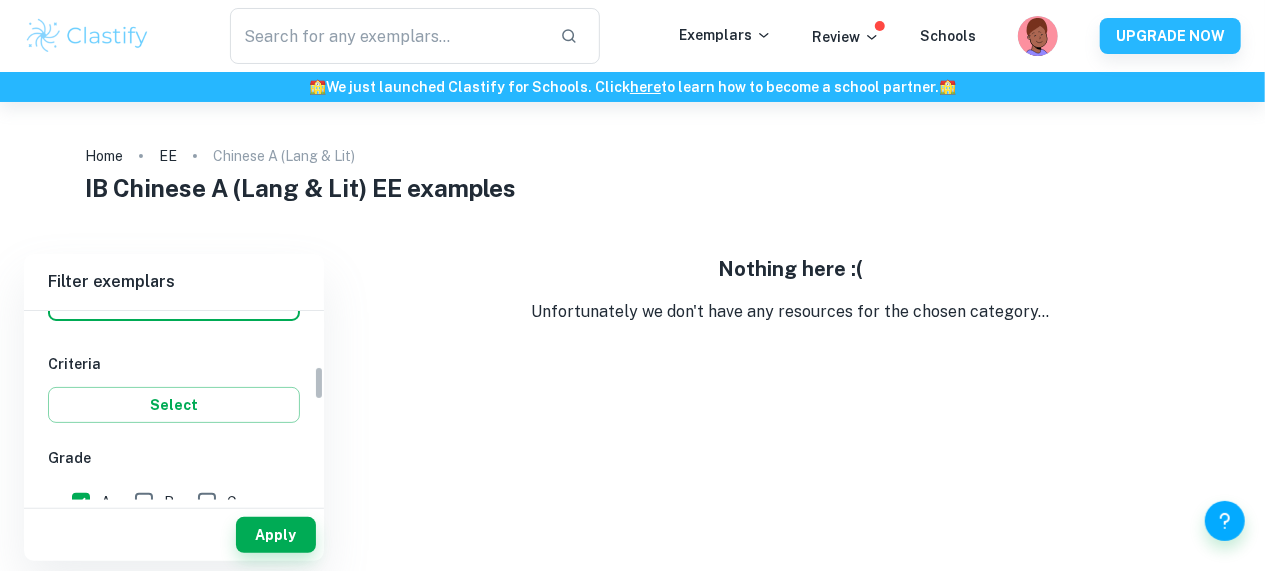 type on "Chemistry" 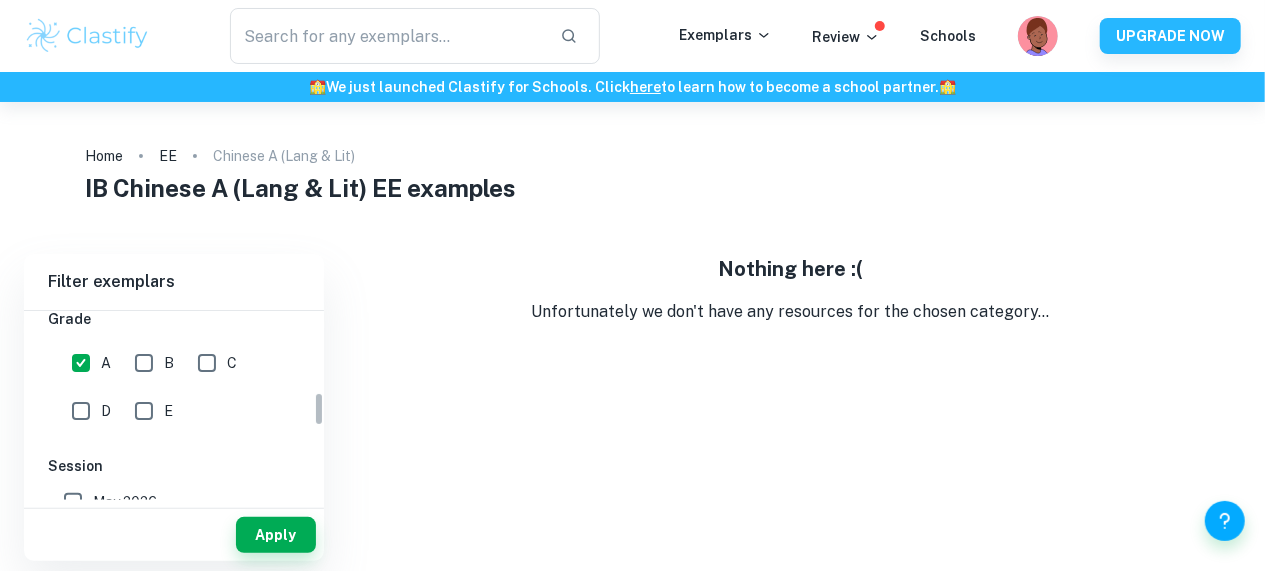 scroll, scrollTop: 455, scrollLeft: 0, axis: vertical 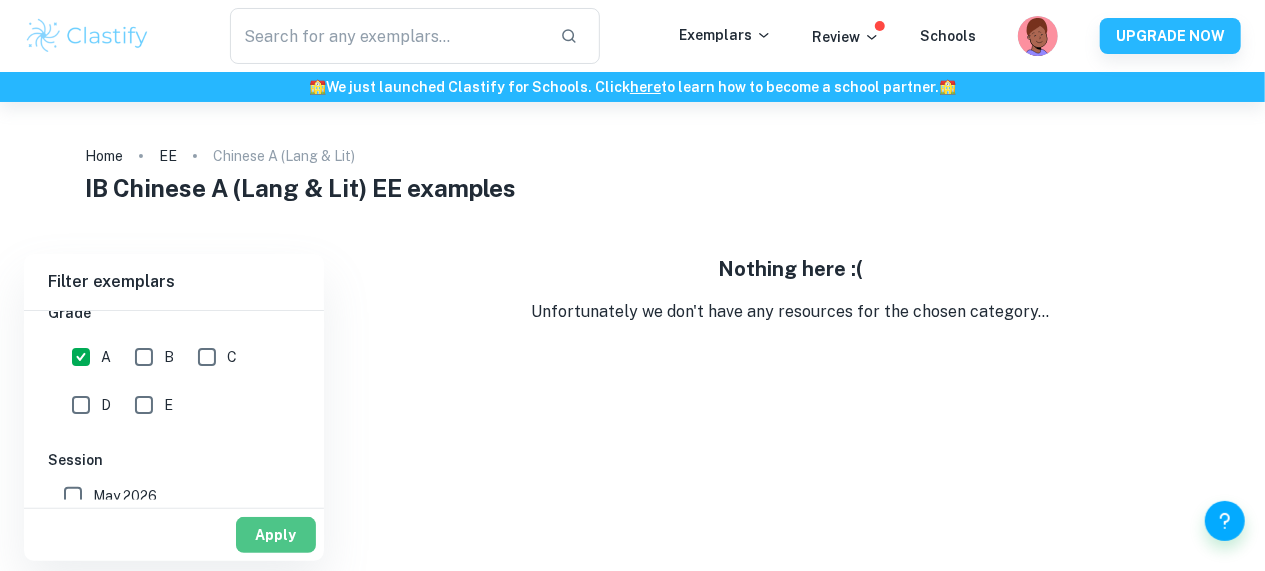 click on "Apply" at bounding box center (276, 535) 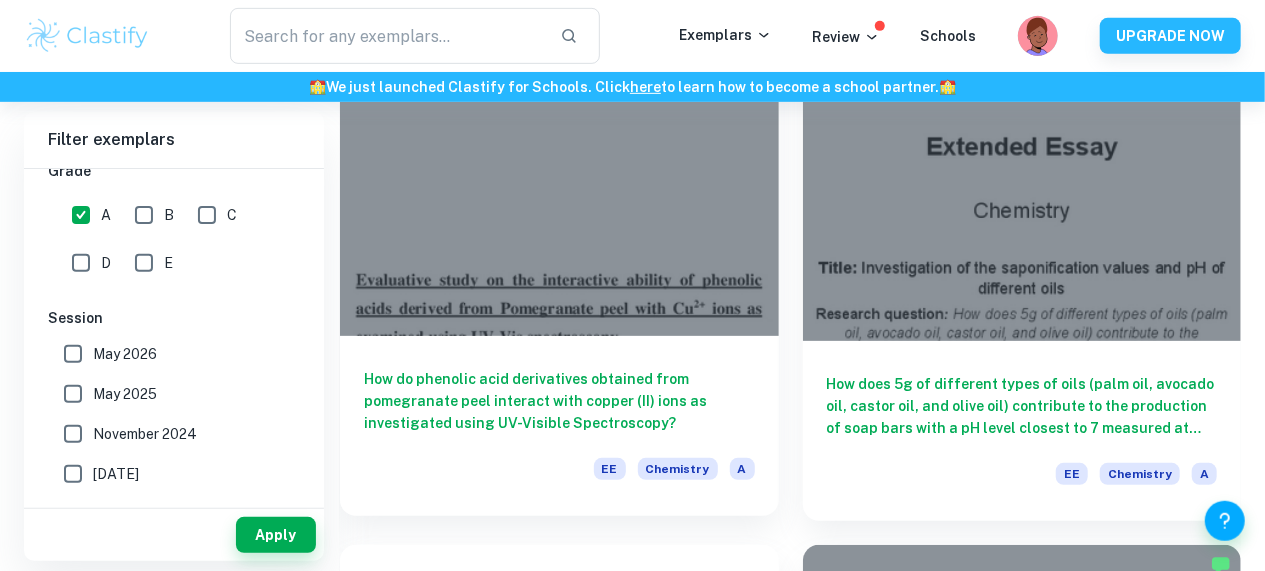 scroll, scrollTop: 243, scrollLeft: 0, axis: vertical 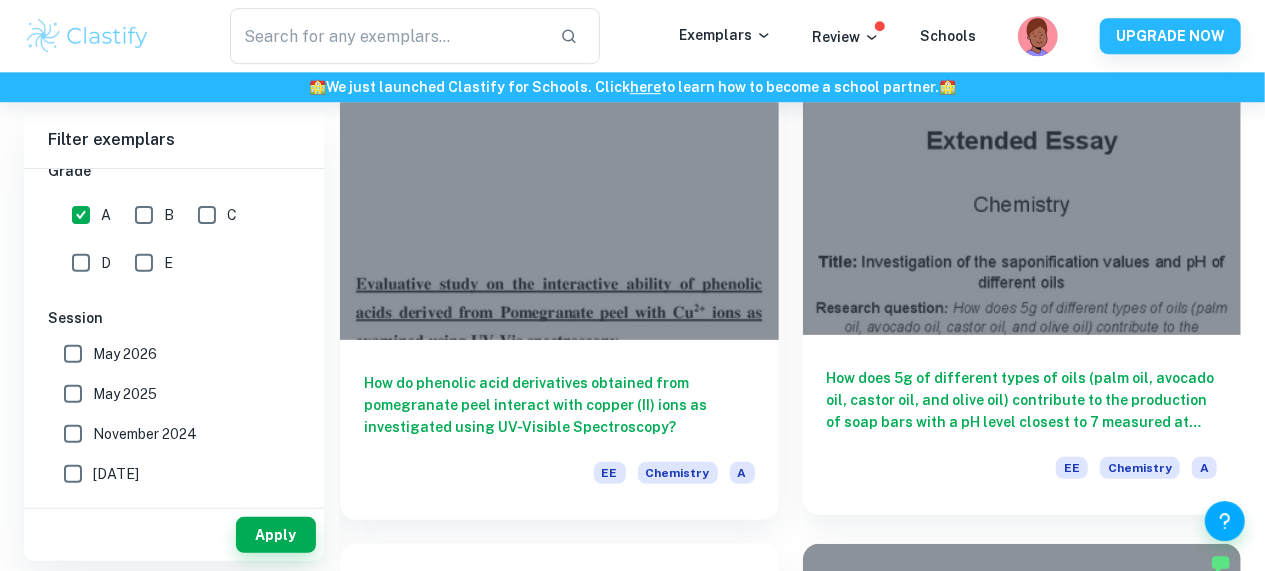 click on "How does 5g of different types of oils (palm  oil, avocado oil, castor oil, and olive oil) contribute to the  production of soap bars with a pH level closest to 7 measured at  constant temperature (50°C) and after constant time of refluxing  (30 minutes) through the saponification process?" at bounding box center [1022, 400] 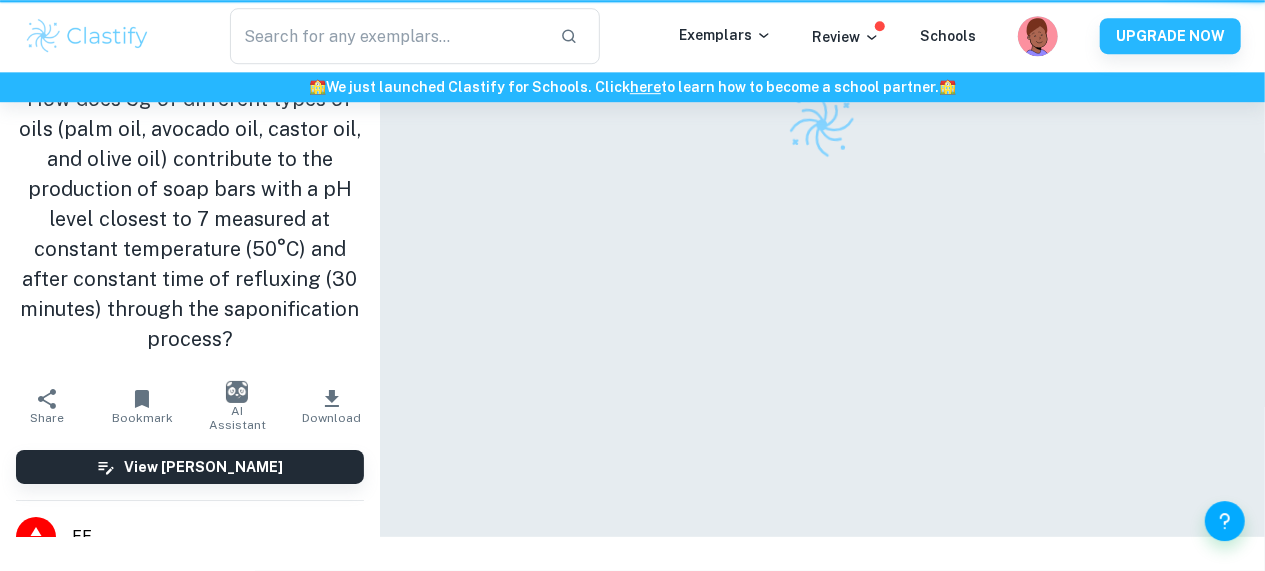 scroll, scrollTop: 0, scrollLeft: 0, axis: both 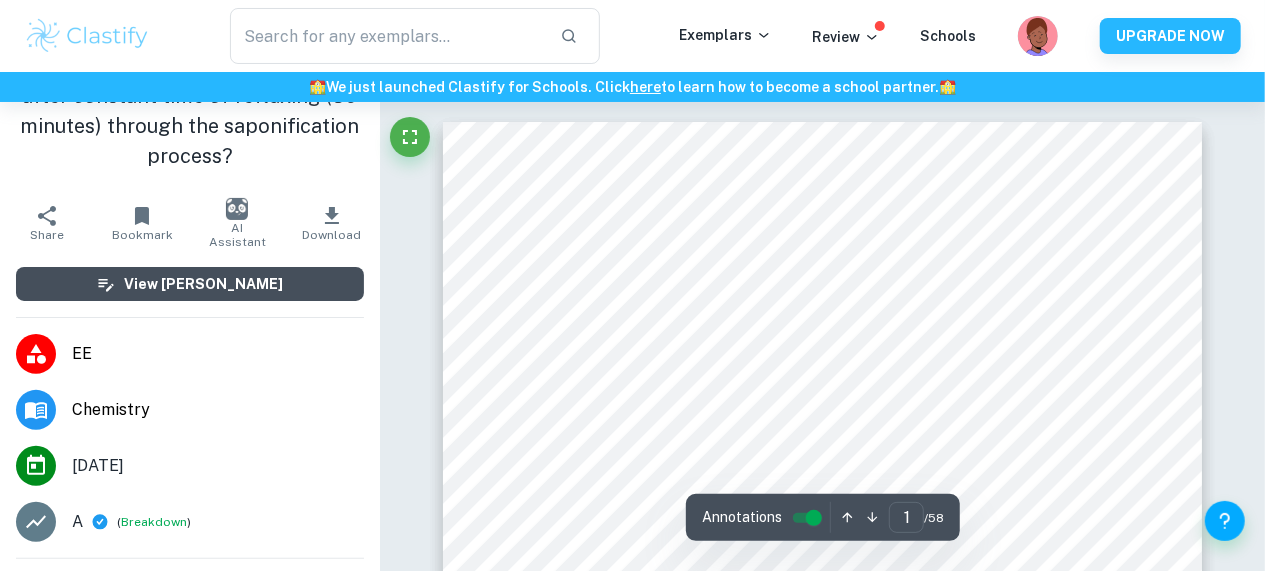 click on "View [PERSON_NAME]" at bounding box center (203, 284) 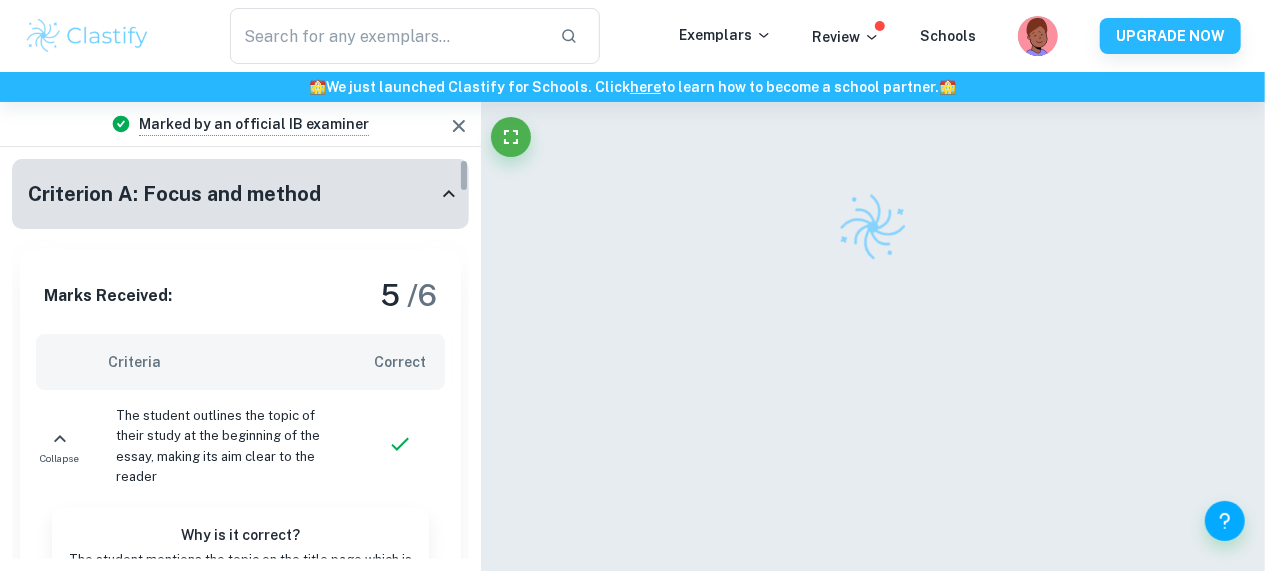 scroll, scrollTop: 0, scrollLeft: 0, axis: both 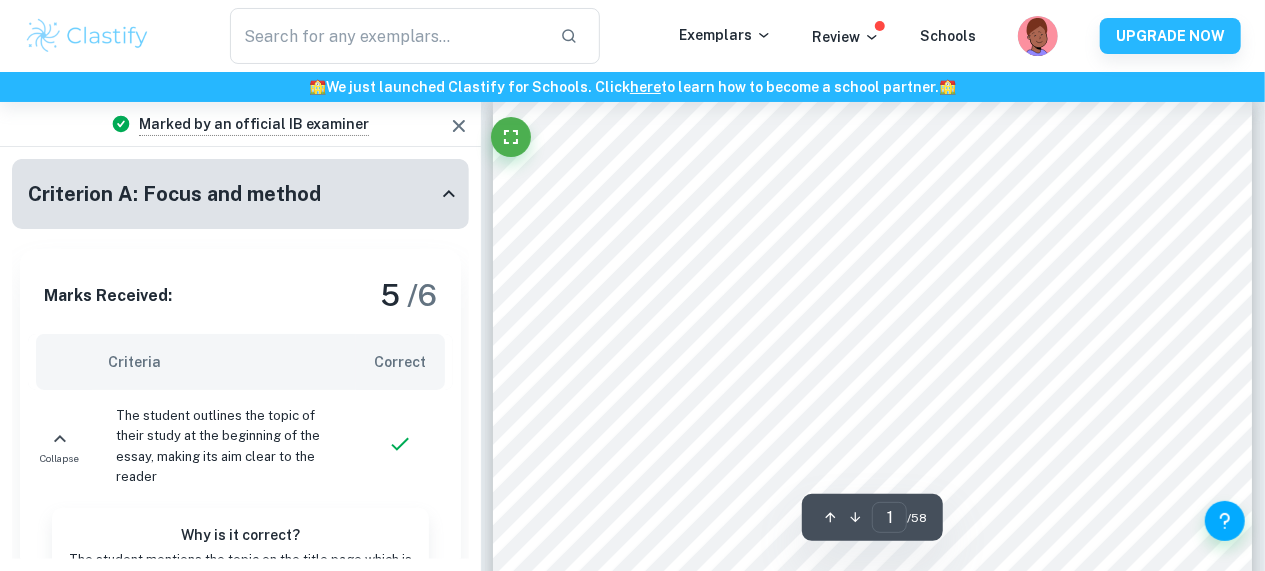 click 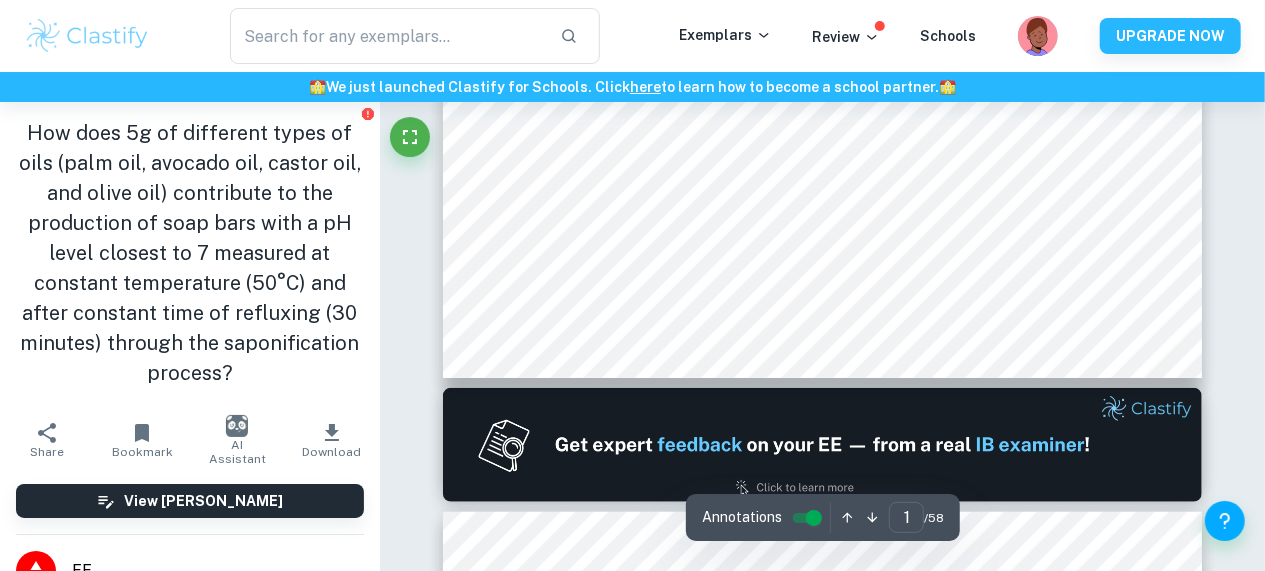 scroll, scrollTop: 810, scrollLeft: 0, axis: vertical 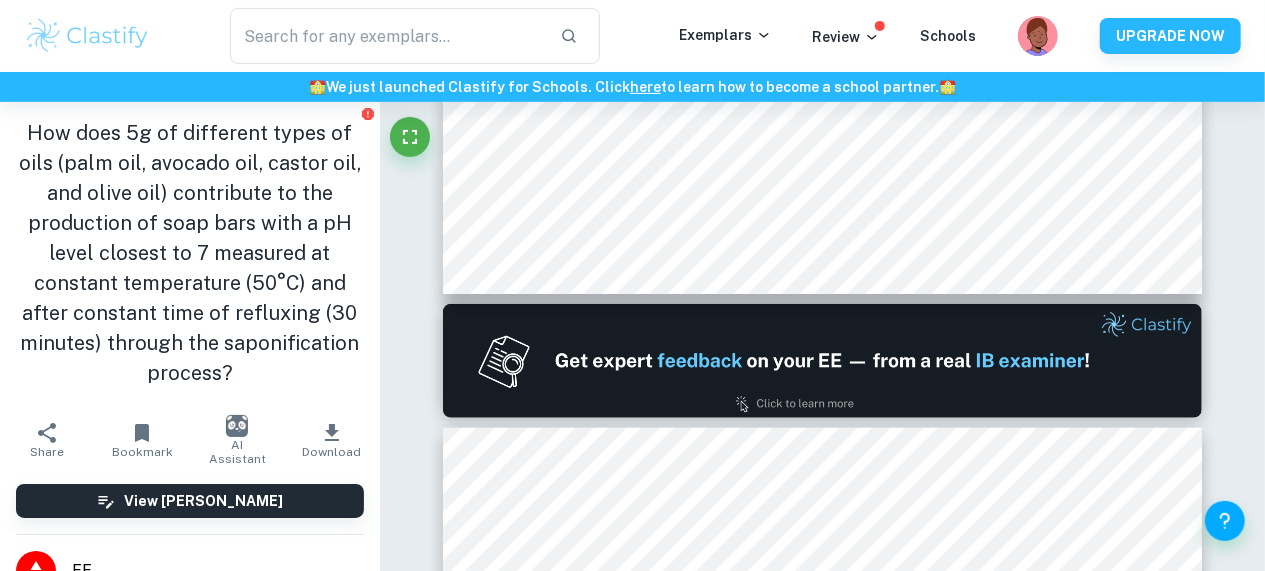 click 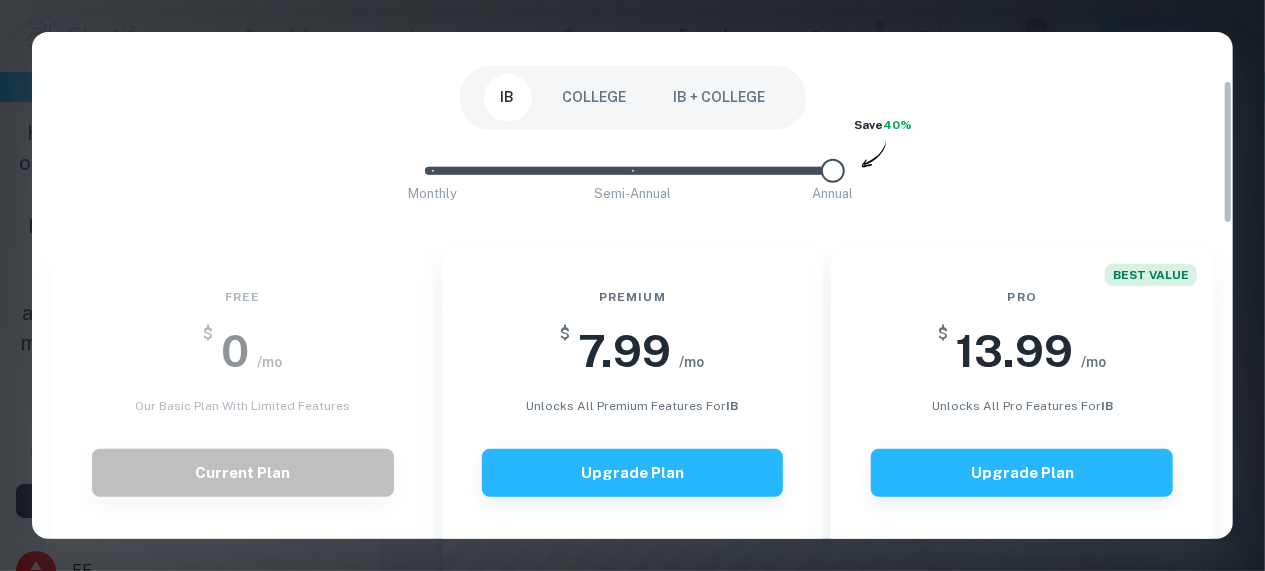 scroll, scrollTop: 231, scrollLeft: 0, axis: vertical 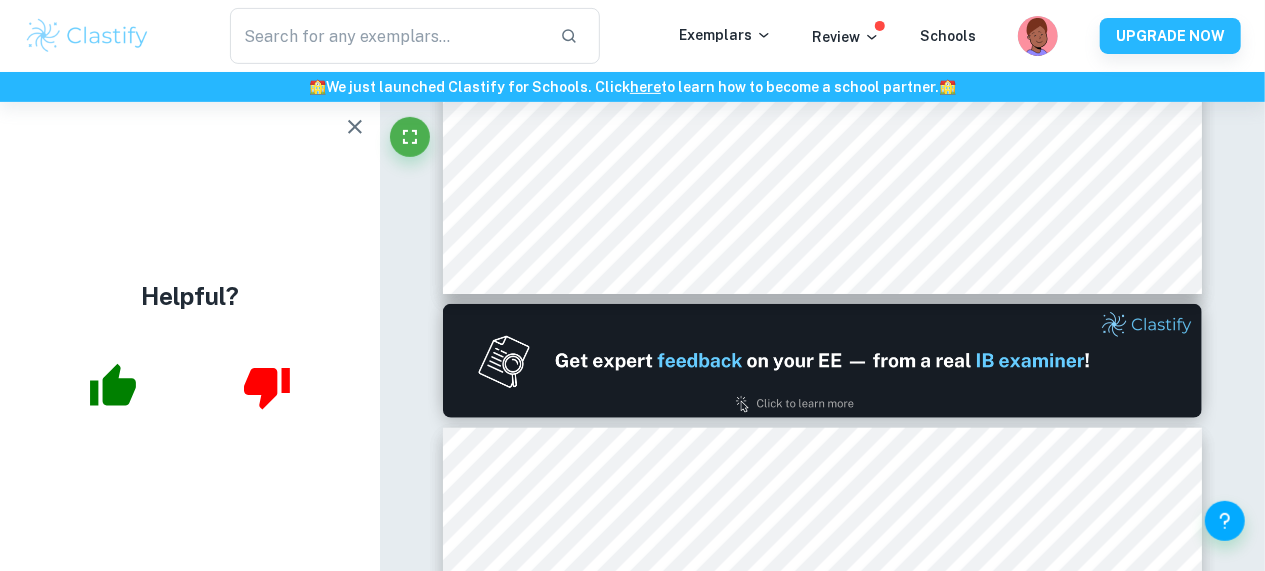 click 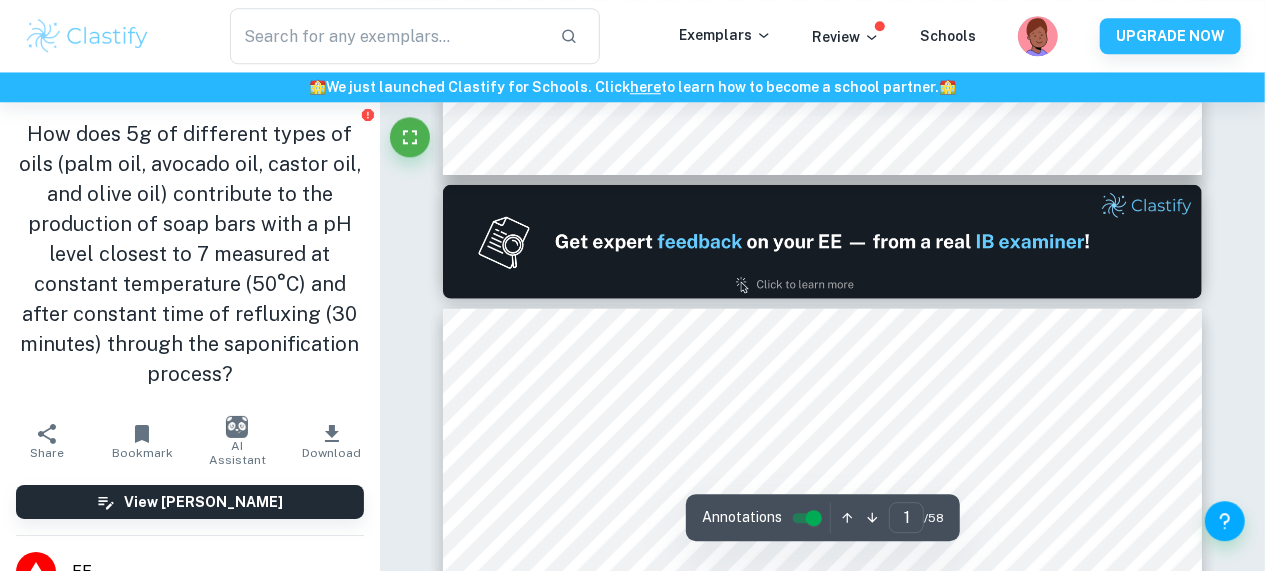 scroll, scrollTop: 928, scrollLeft: 0, axis: vertical 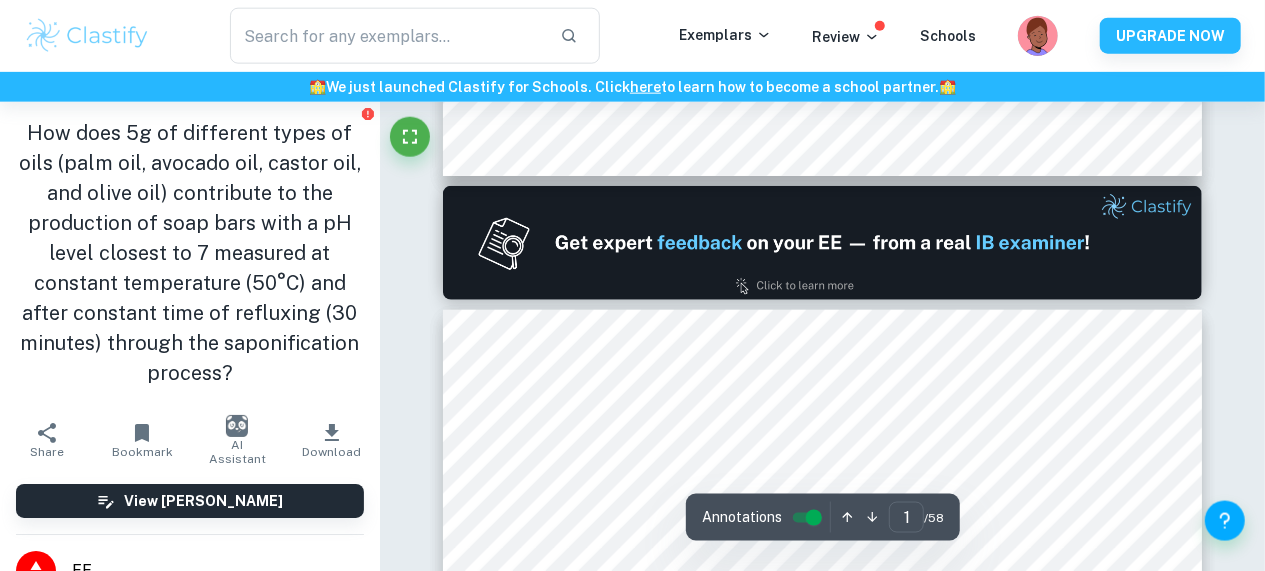 click 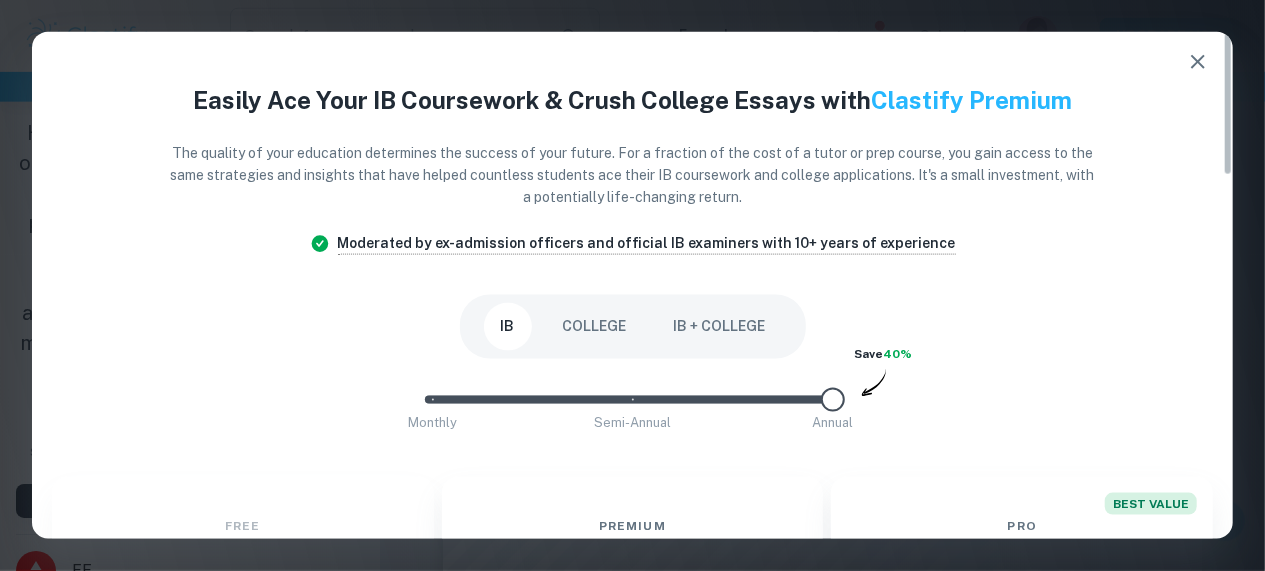 click 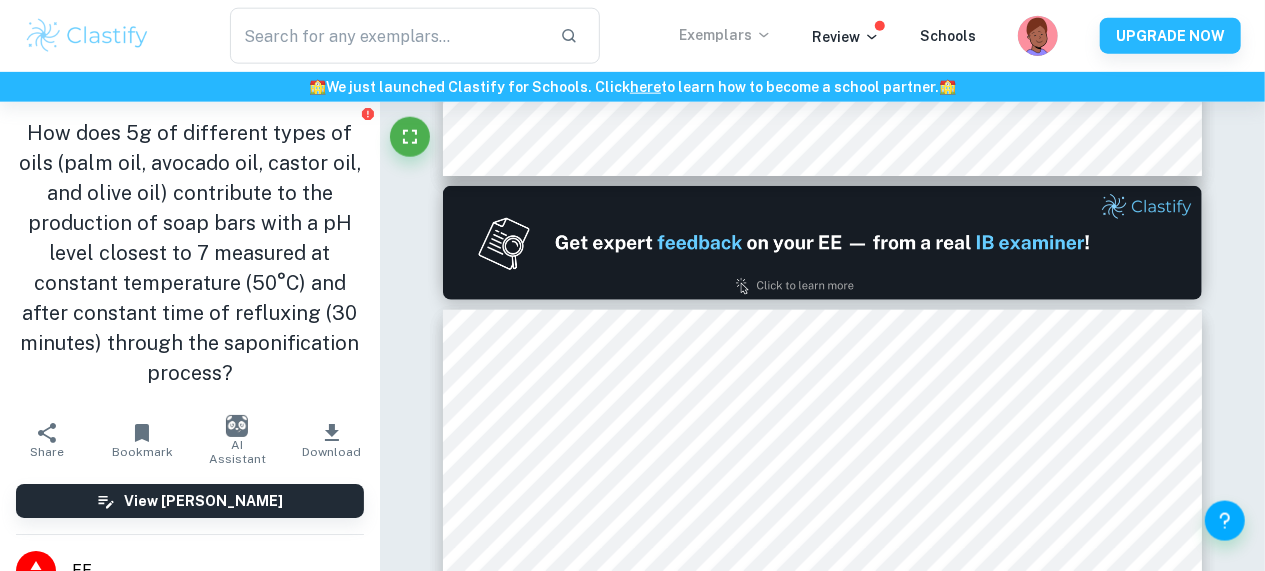 click on "Exemplars" at bounding box center [725, 35] 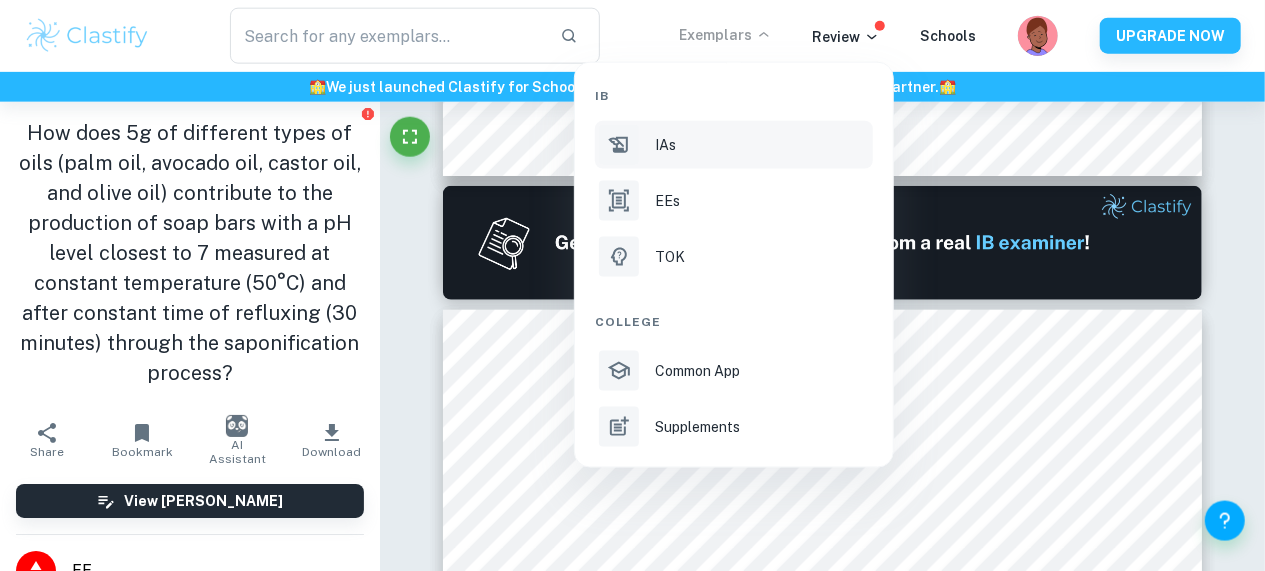 click on "IAs" at bounding box center [665, 145] 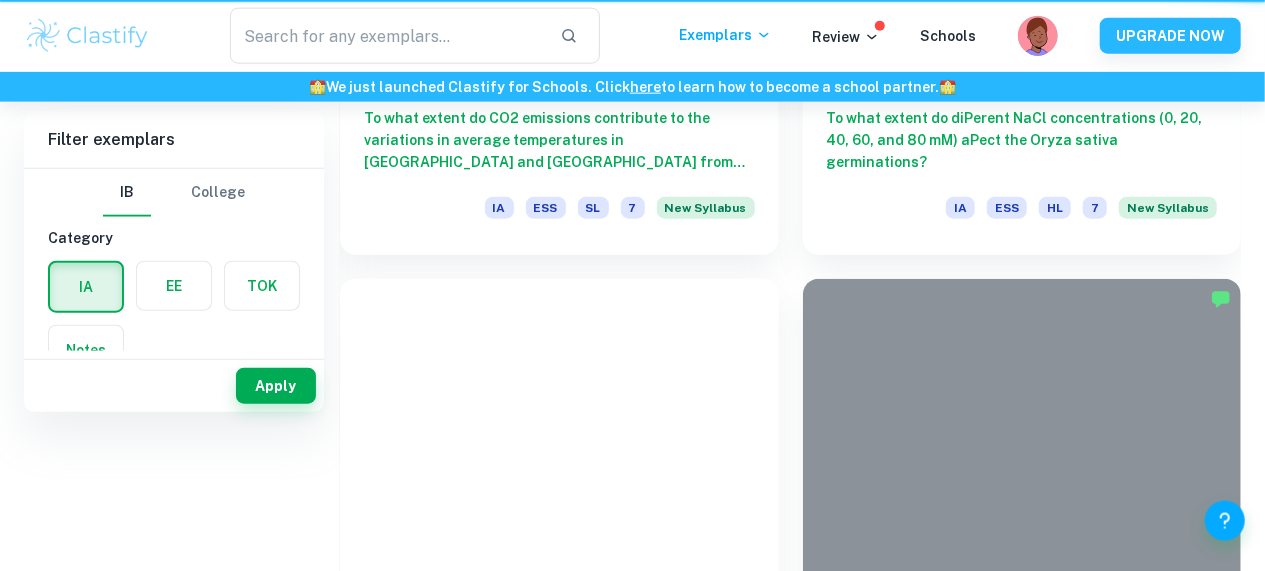 scroll, scrollTop: 0, scrollLeft: 0, axis: both 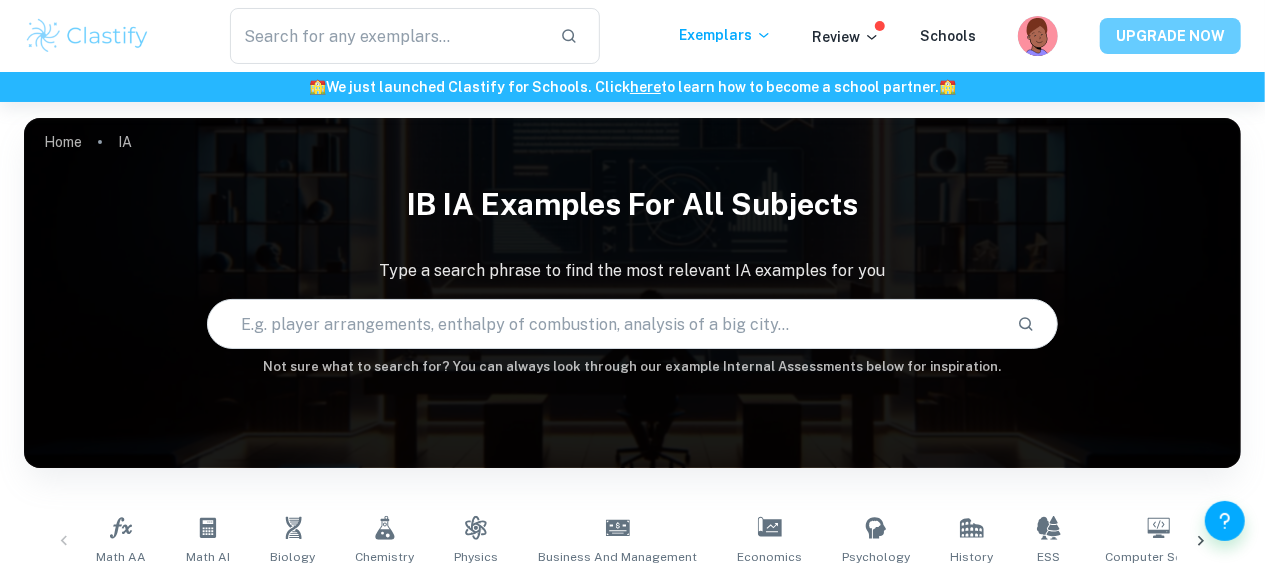 click on "UPGRADE NOW" at bounding box center (1170, 36) 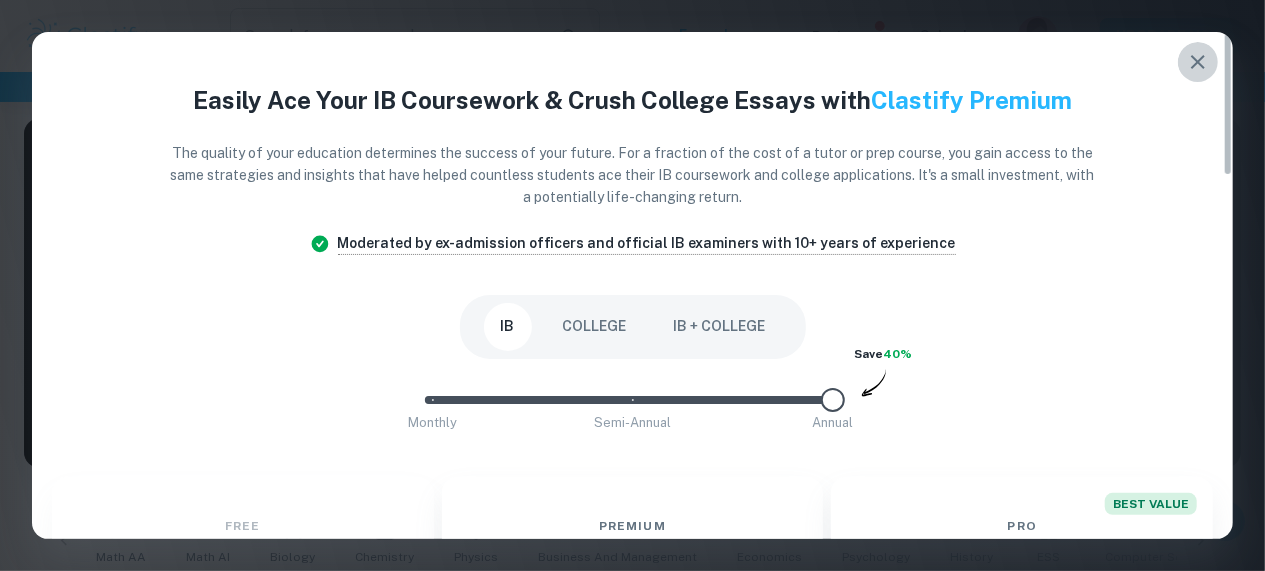 click 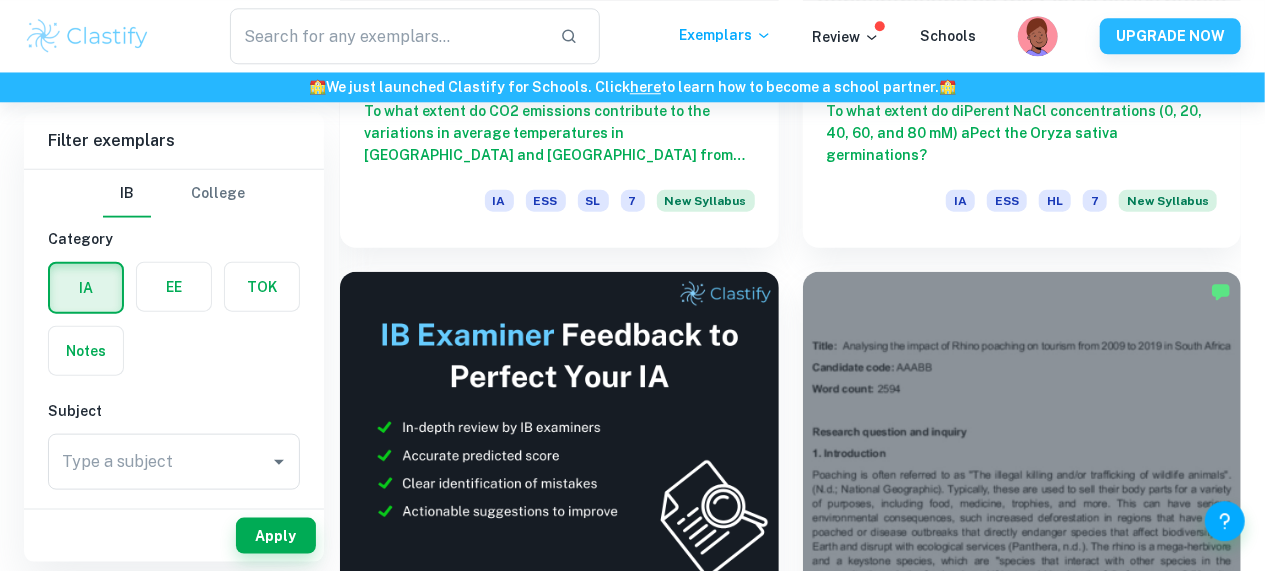 scroll, scrollTop: 1023, scrollLeft: 0, axis: vertical 